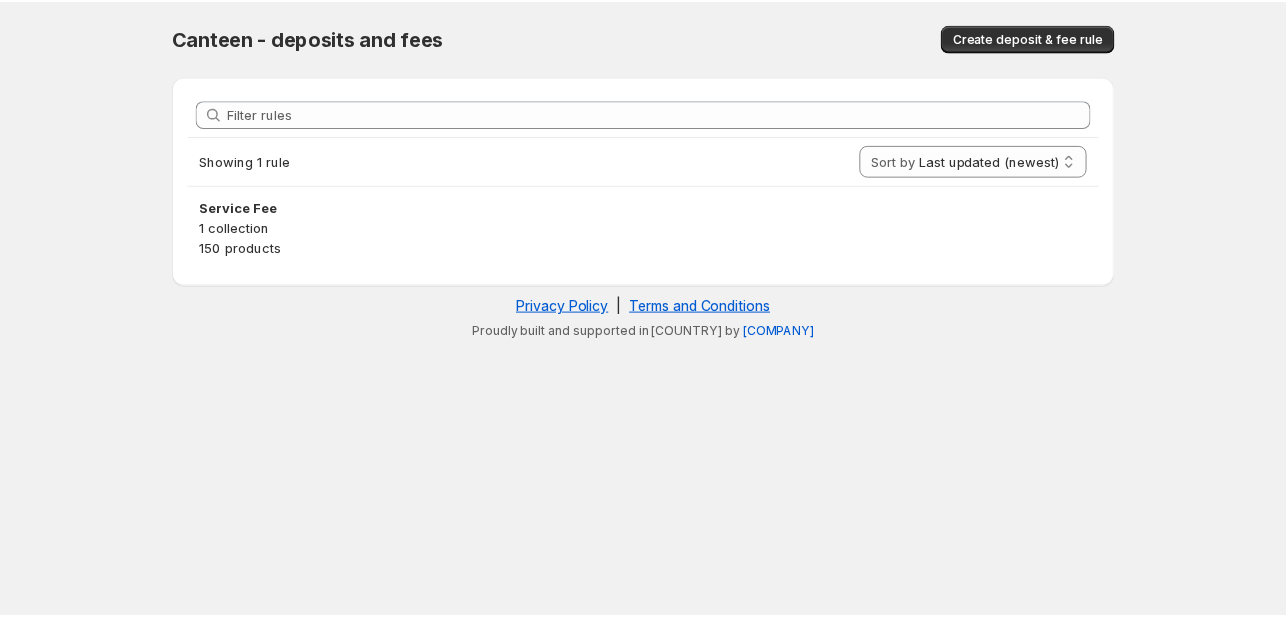 scroll, scrollTop: 0, scrollLeft: 0, axis: both 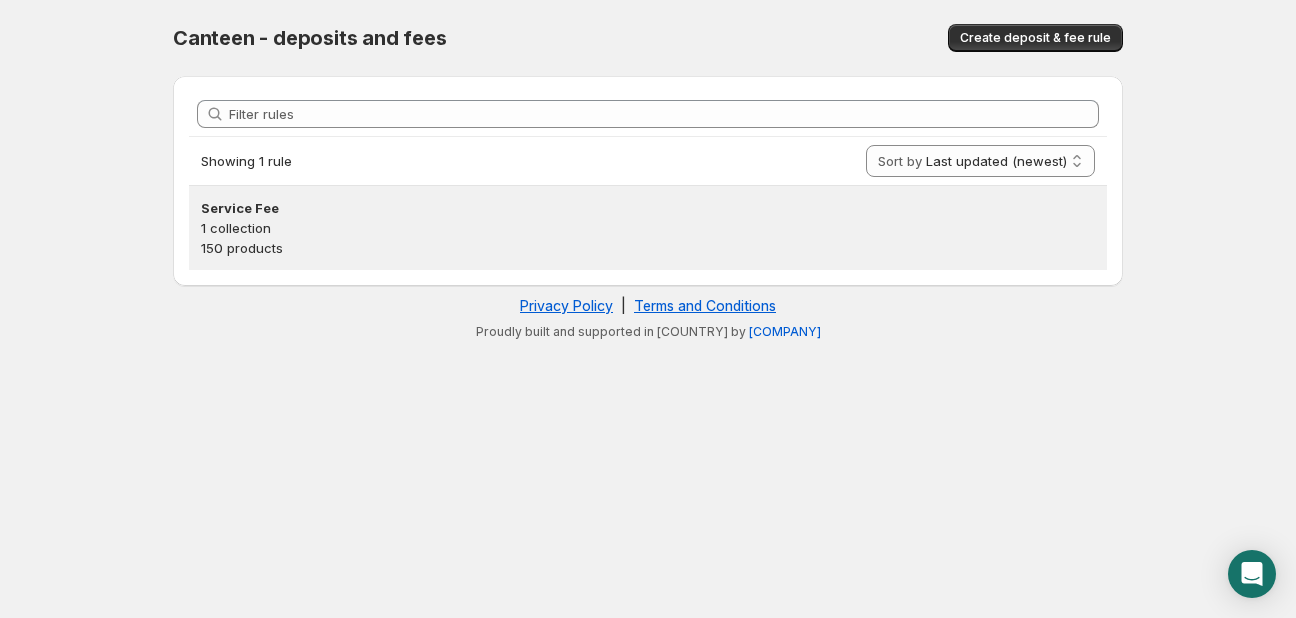 click on "150   products" at bounding box center [648, 248] 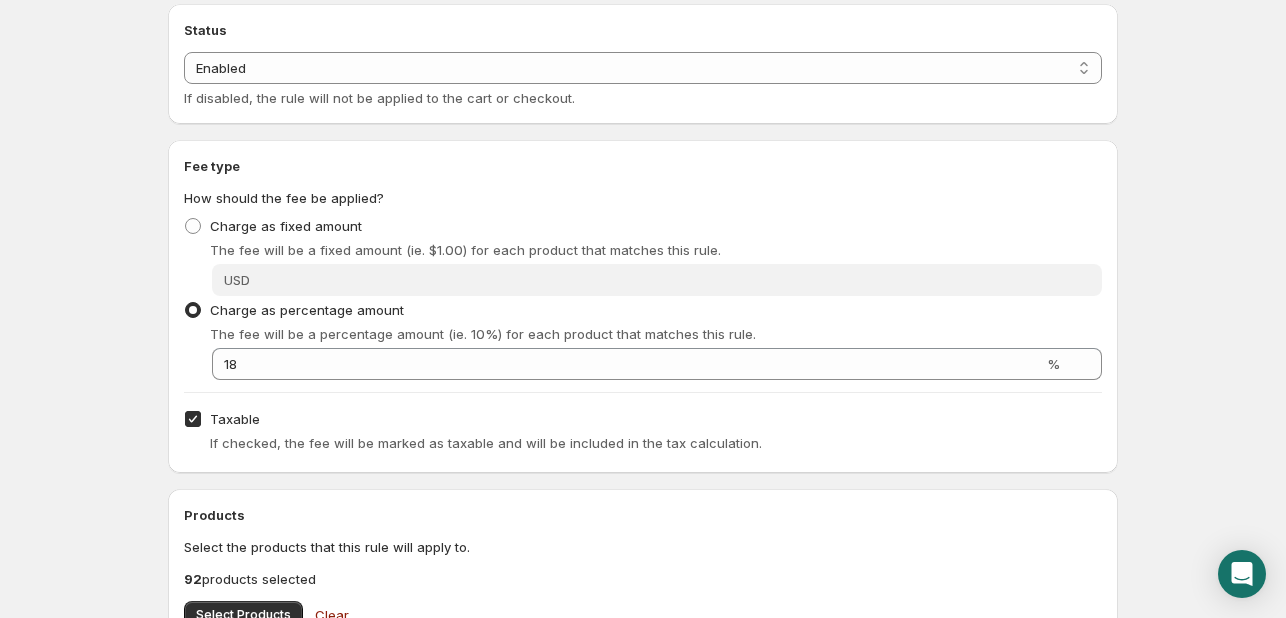 scroll, scrollTop: 400, scrollLeft: 0, axis: vertical 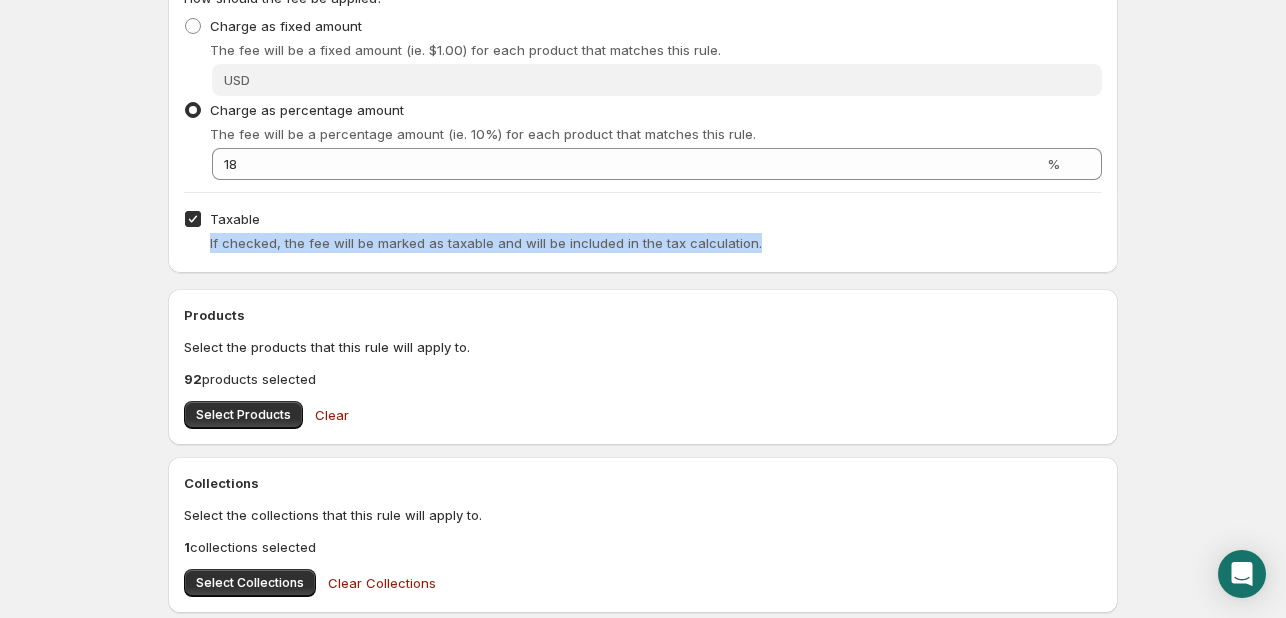 drag, startPoint x: 754, startPoint y: 243, endPoint x: 265, endPoint y: 239, distance: 489.01636 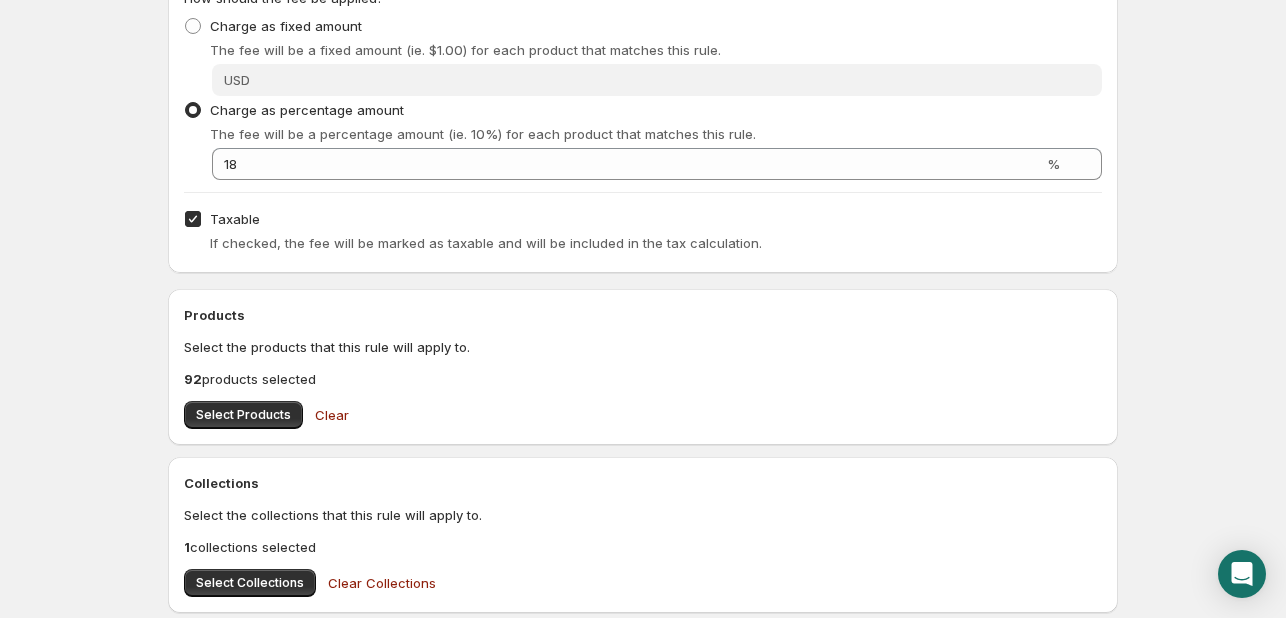 click on "Home Help Service Fee. This page is ready Service Fee Preview More actions Preview Rule name Service Fee This name will appear on the cart and at checkout when the deposit and fee rule is applied Status Status Enabled Disabled Enabled If disabled, the rule will not be applied to the cart or checkout. Fee type How should the fee be applied? Charge as fixed amount The fee will be a fixed amount (ie. $1.00) for each product that matches this rule. Fixed amount USD Charge as percentage amount The fee will be a percentage amount (ie. 10%) for each product that matches this rule. Percentage amount 18 % Taxable If checked, the fee will be marked as taxable and will be included in the tax calculation. Products Select the products that this rule will apply to. 92  products selected Select Products Clear Collections Select the collections that this rule will apply to. 1  collections selected Select Collections Clear Collections Rule type Type of rule Per product, per quantity One time per product One time per cart Save" at bounding box center [643, -91] 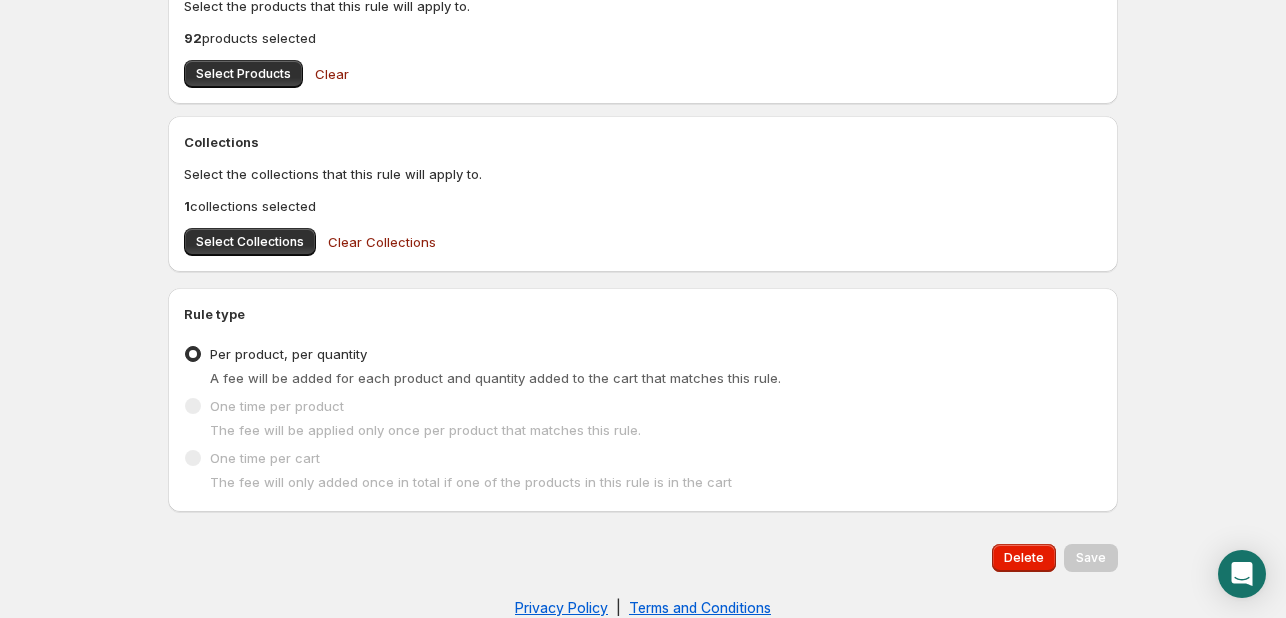 scroll, scrollTop: 775, scrollLeft: 0, axis: vertical 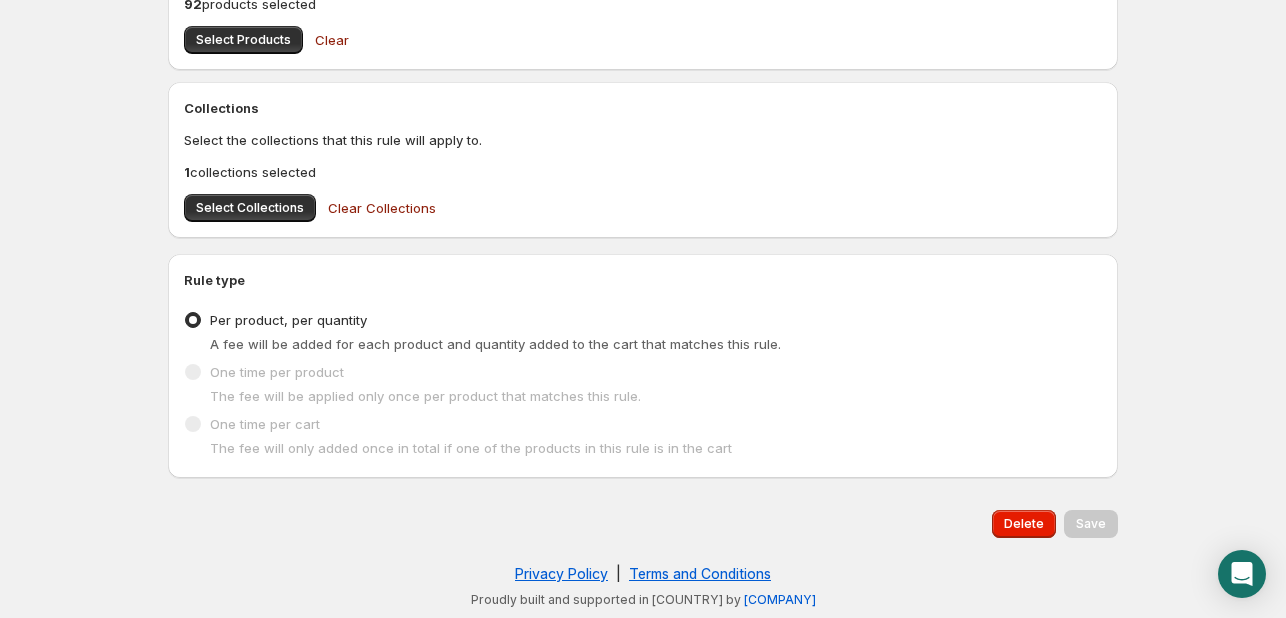 click on "1  collections selected" at bounding box center [643, 172] 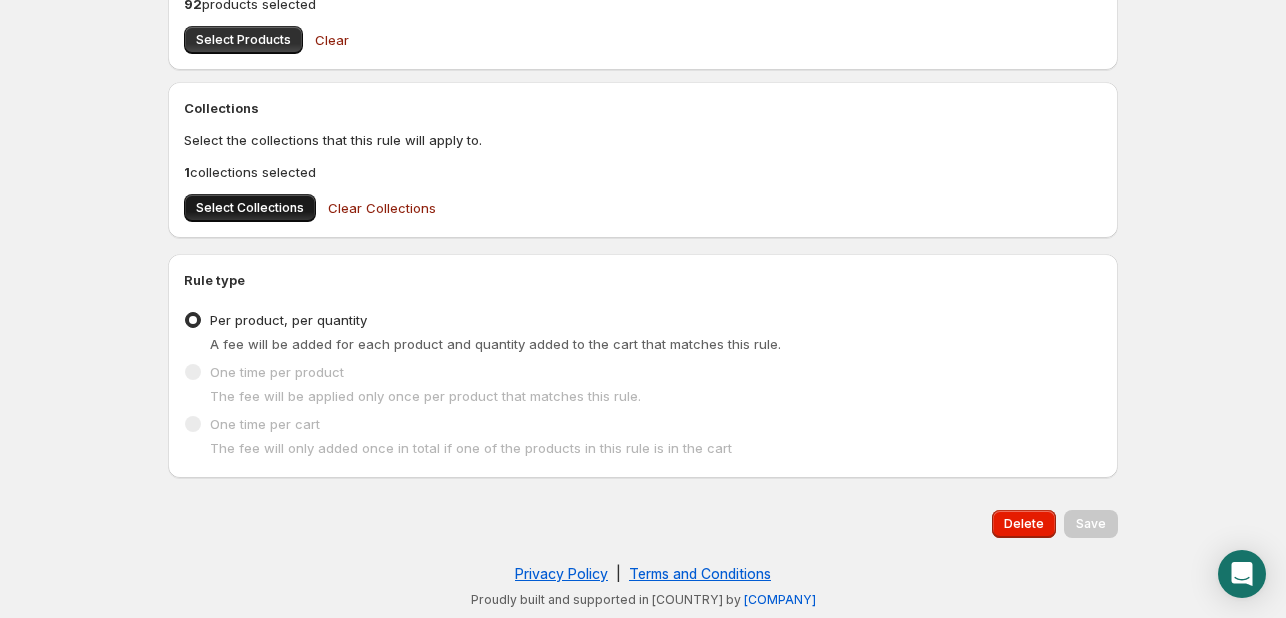 click on "Select Collections" at bounding box center [250, 208] 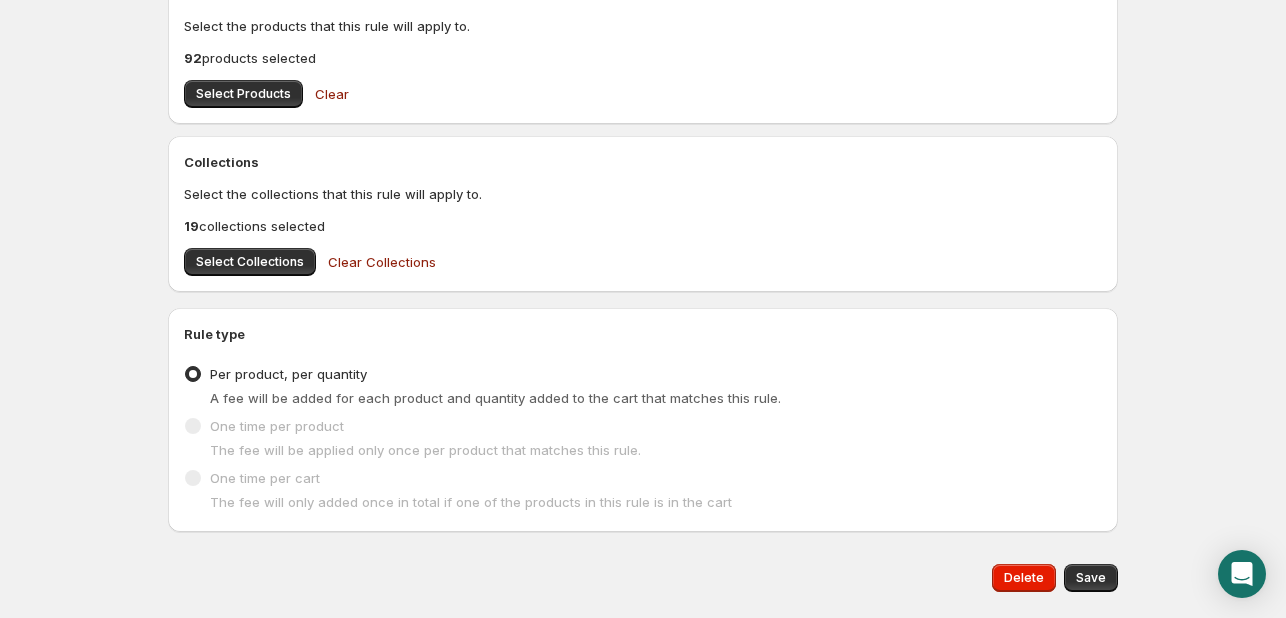 scroll, scrollTop: 675, scrollLeft: 0, axis: vertical 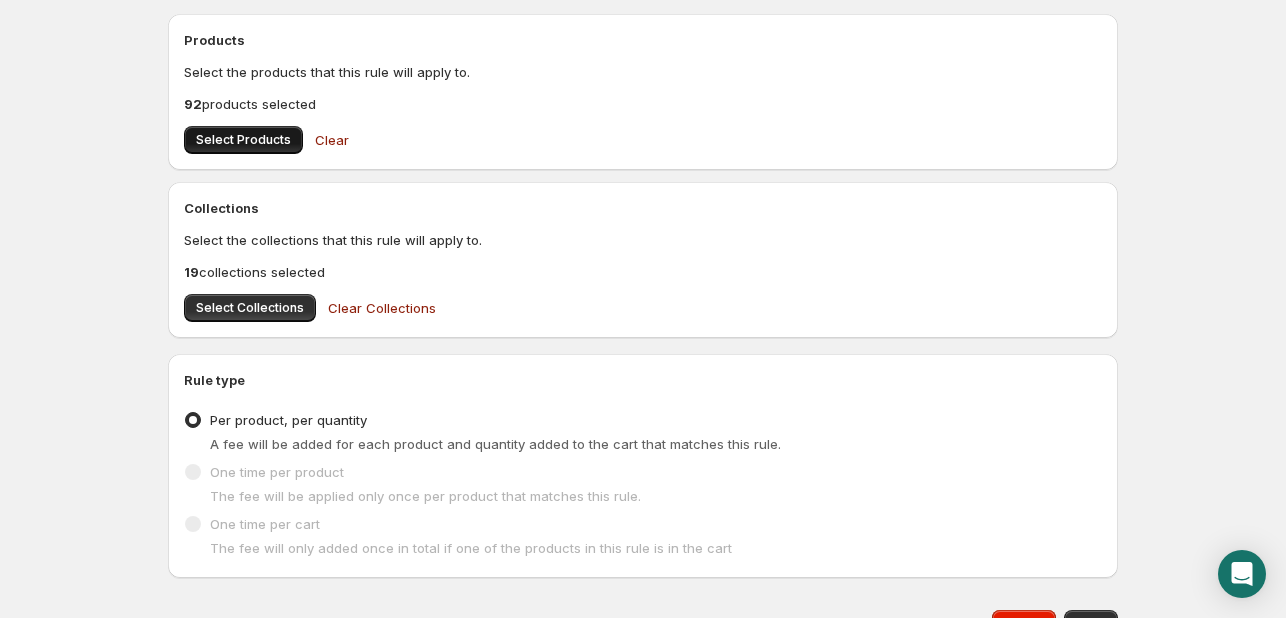 click on "Select Products" at bounding box center (243, 140) 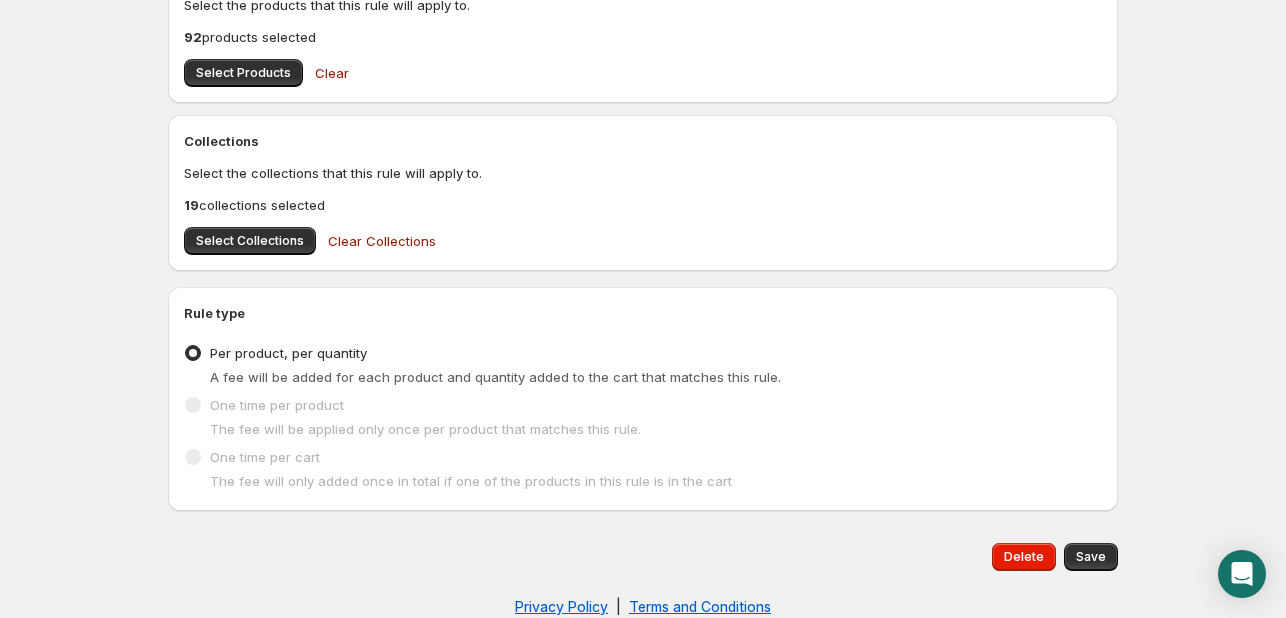 scroll, scrollTop: 775, scrollLeft: 0, axis: vertical 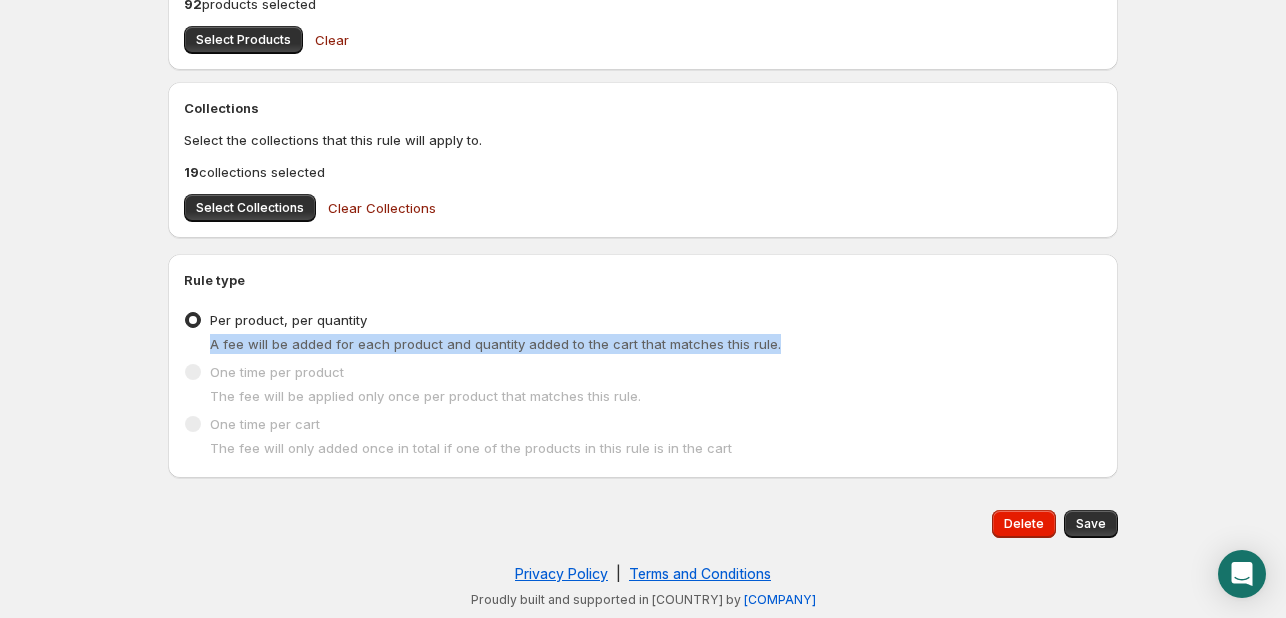 drag, startPoint x: 207, startPoint y: 350, endPoint x: 764, endPoint y: 347, distance: 557.00806 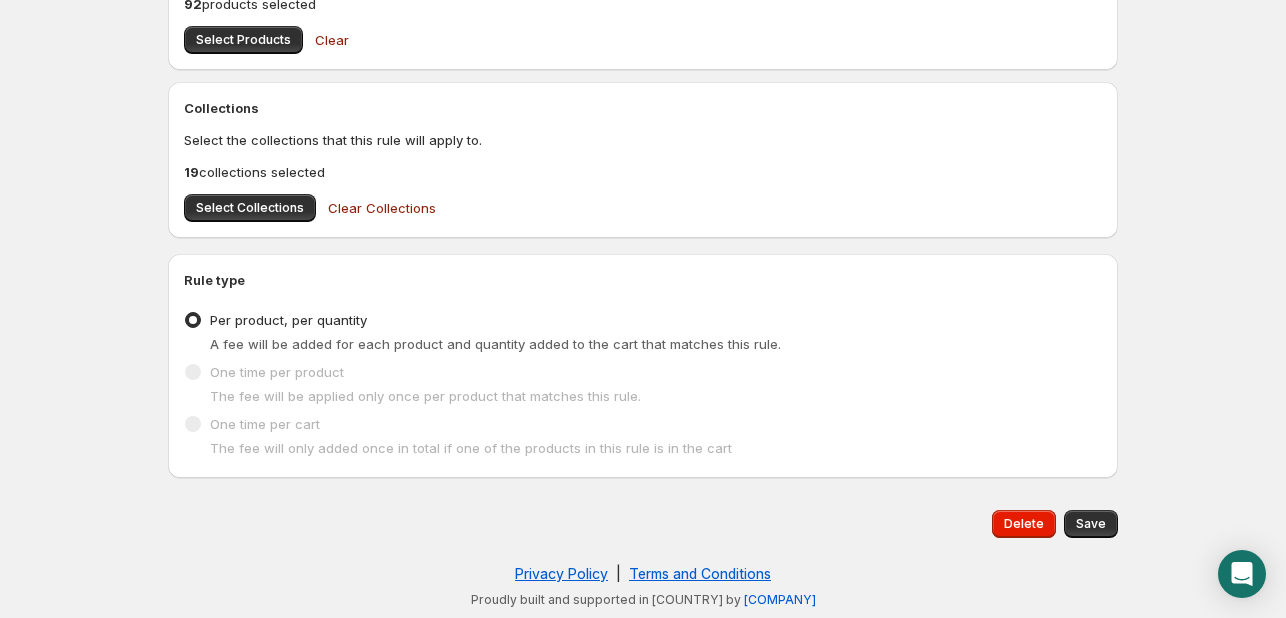 click on "Rule type" at bounding box center [643, 280] 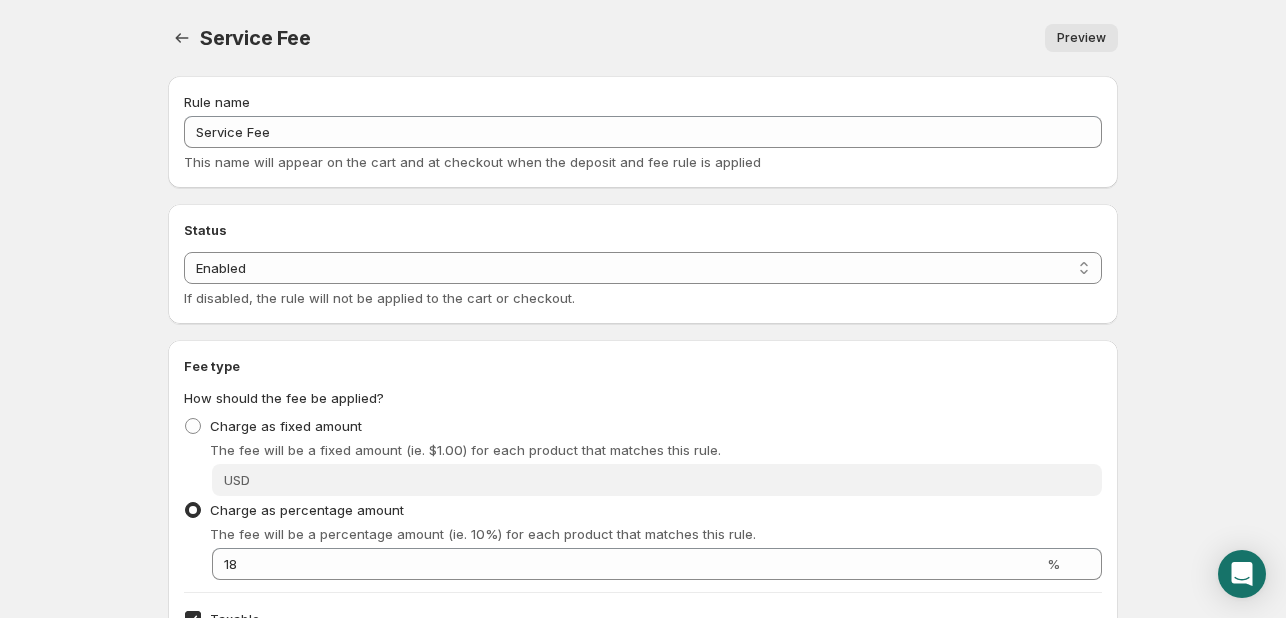 scroll, scrollTop: 0, scrollLeft: 0, axis: both 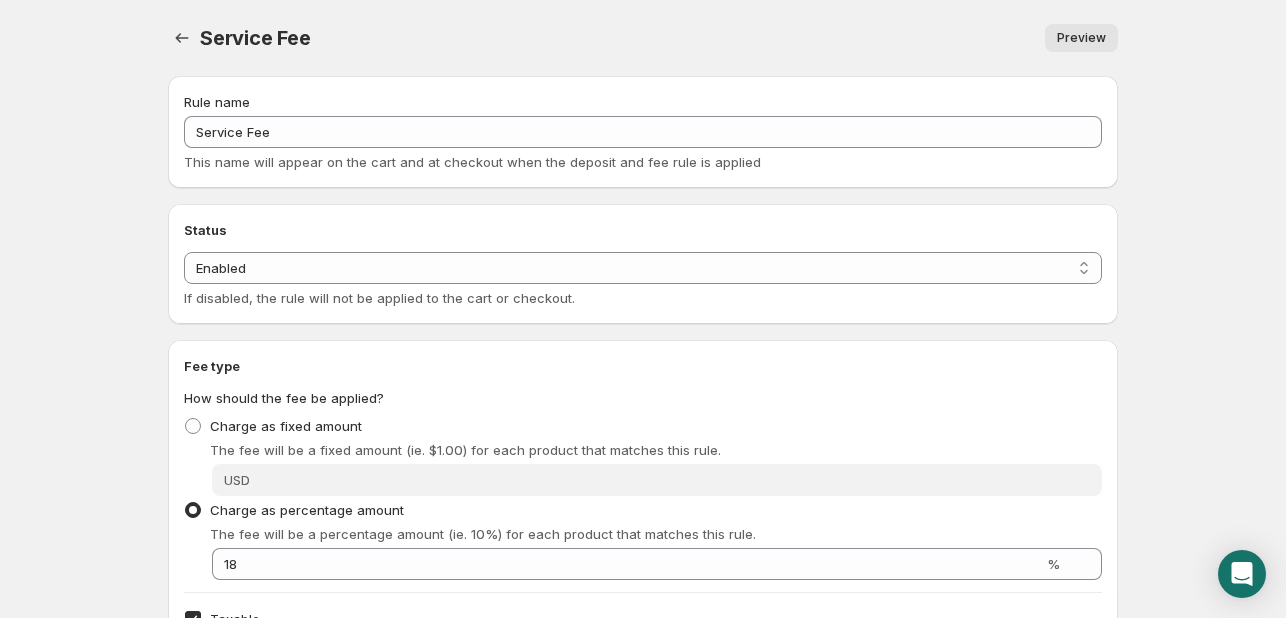 click on "Preview" at bounding box center (1081, 38) 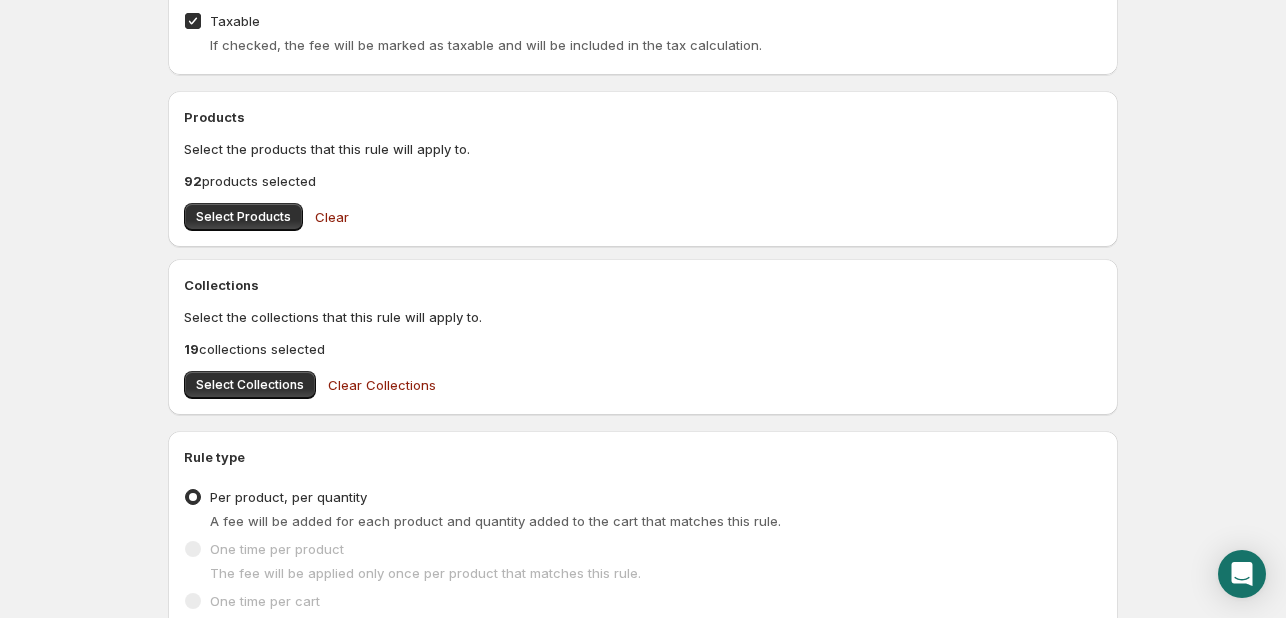 scroll, scrollTop: 600, scrollLeft: 0, axis: vertical 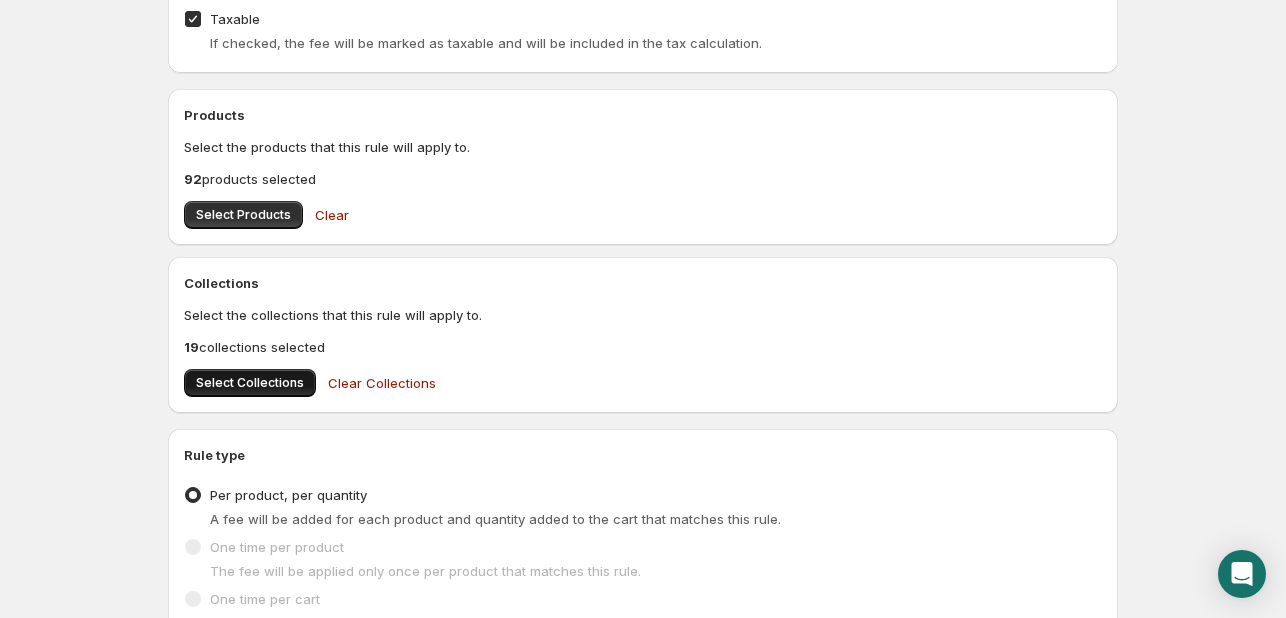 click on "Select Collections" at bounding box center [250, 383] 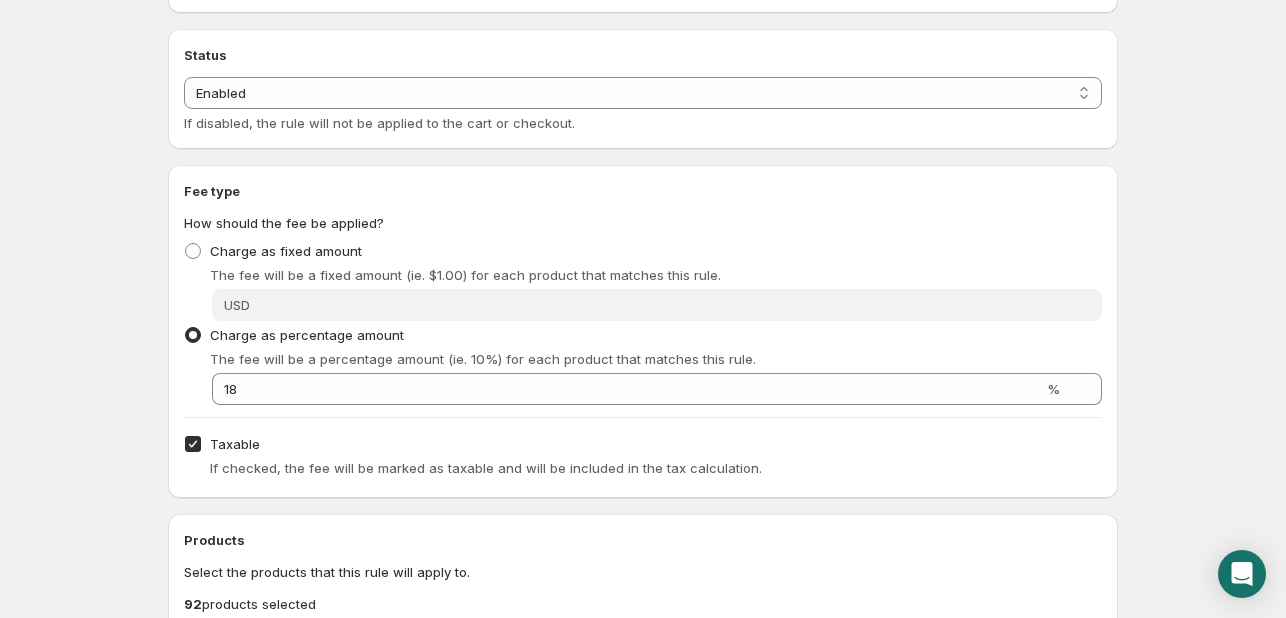 scroll, scrollTop: 0, scrollLeft: 0, axis: both 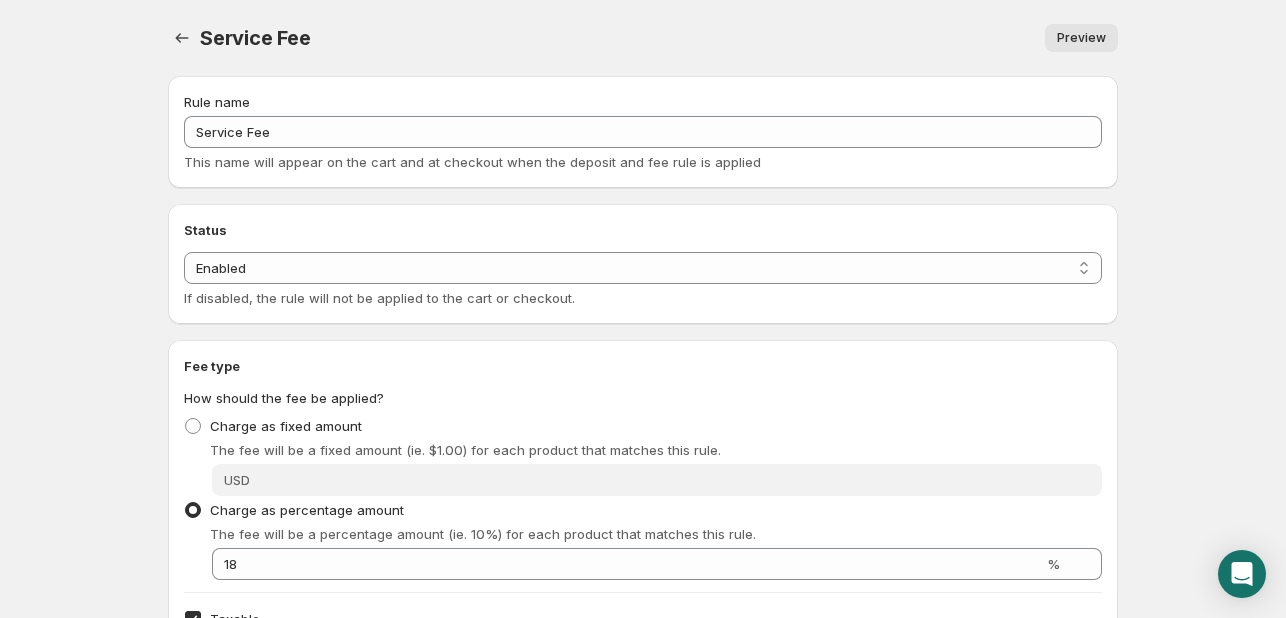 click on "Preview" at bounding box center (1081, 38) 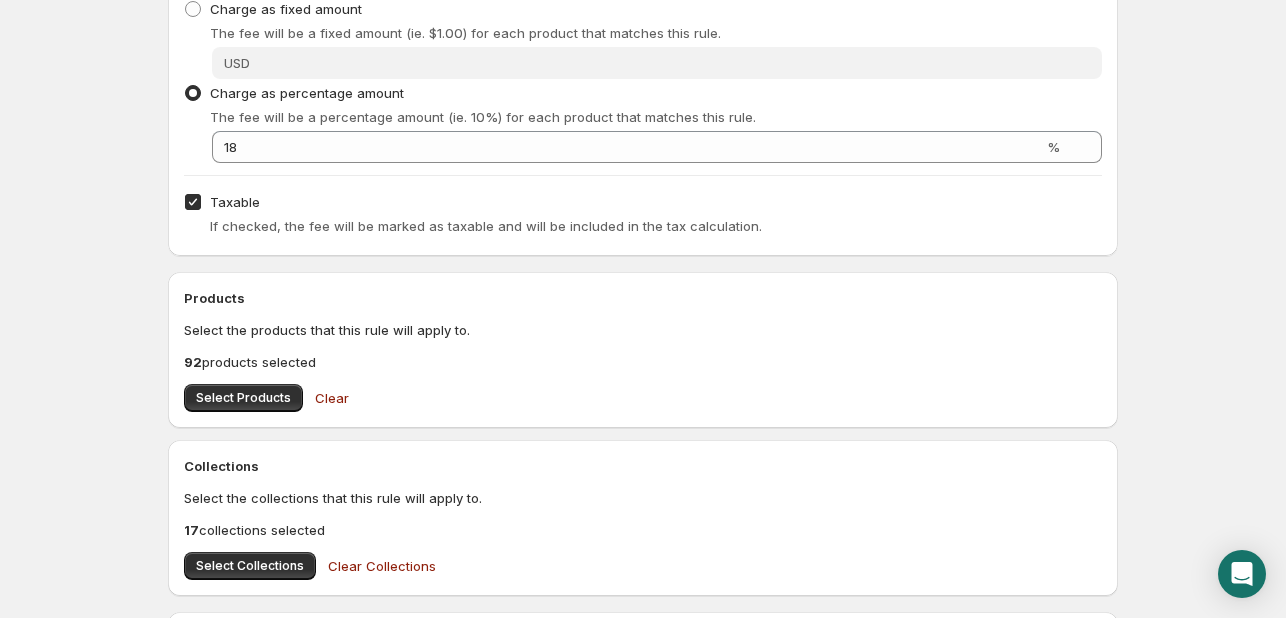 scroll, scrollTop: 600, scrollLeft: 0, axis: vertical 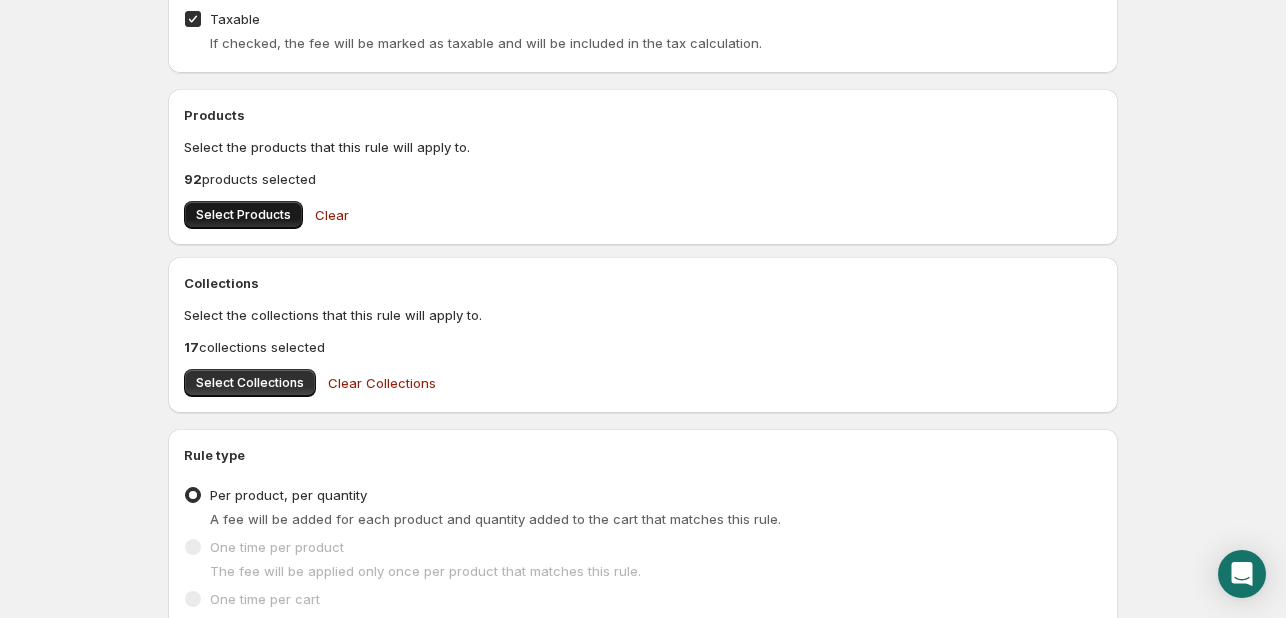 click on "Select Products" at bounding box center (243, 215) 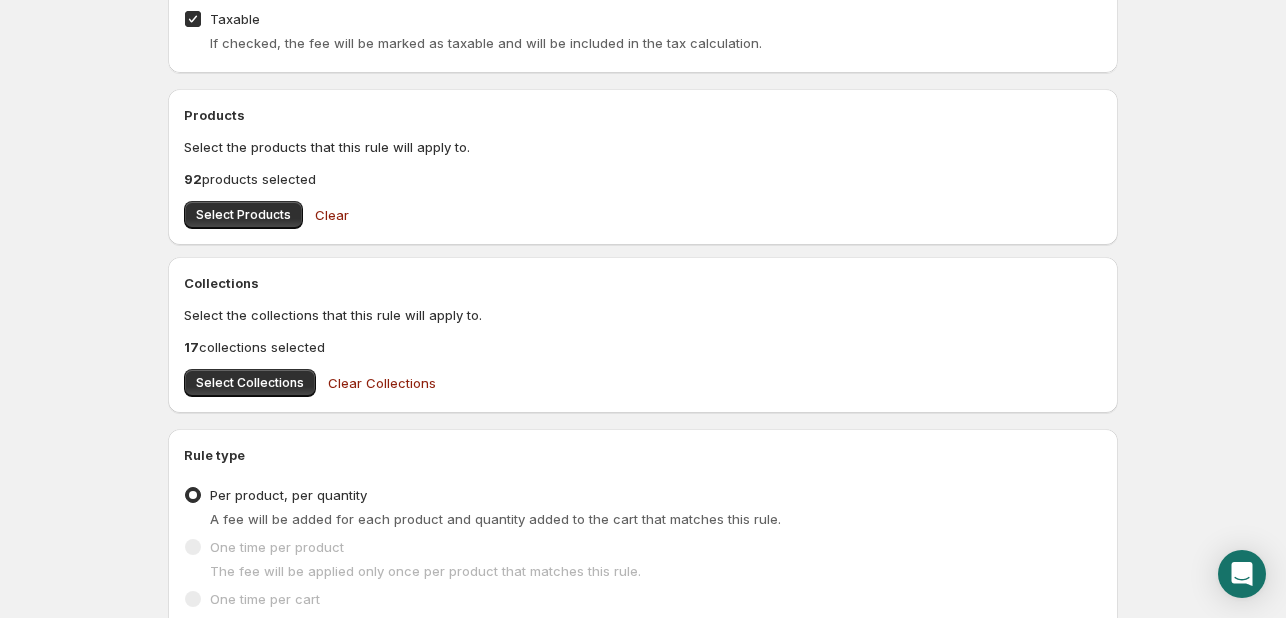 scroll, scrollTop: 0, scrollLeft: 0, axis: both 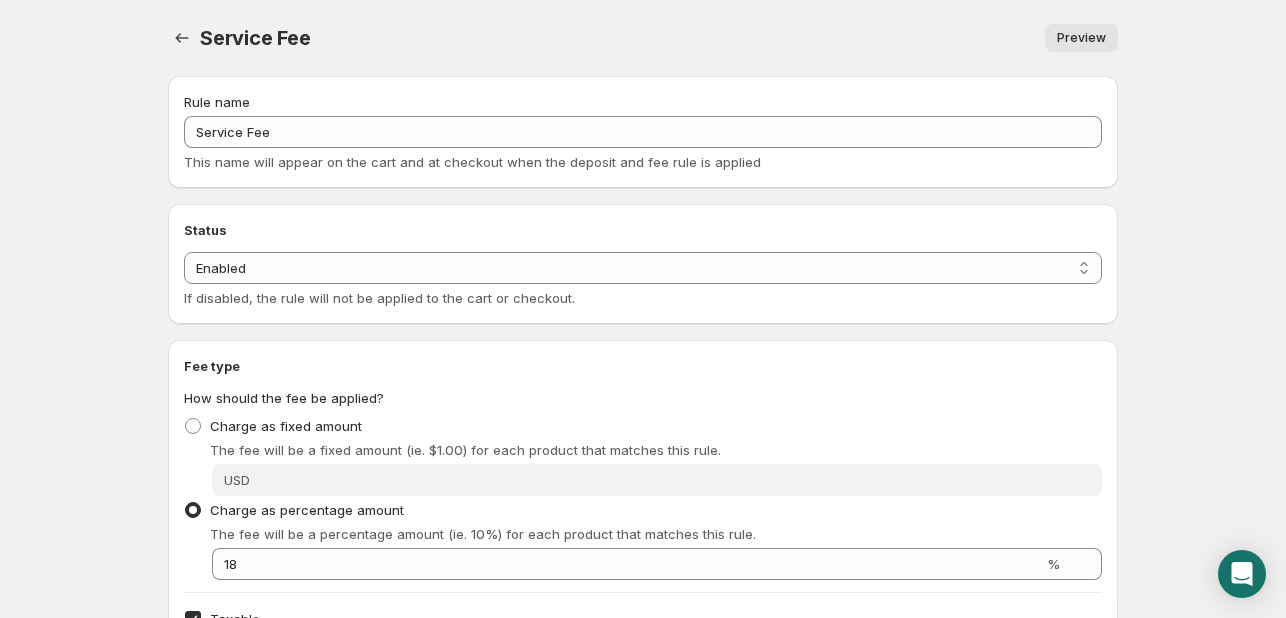 click on "Preview" at bounding box center [1081, 38] 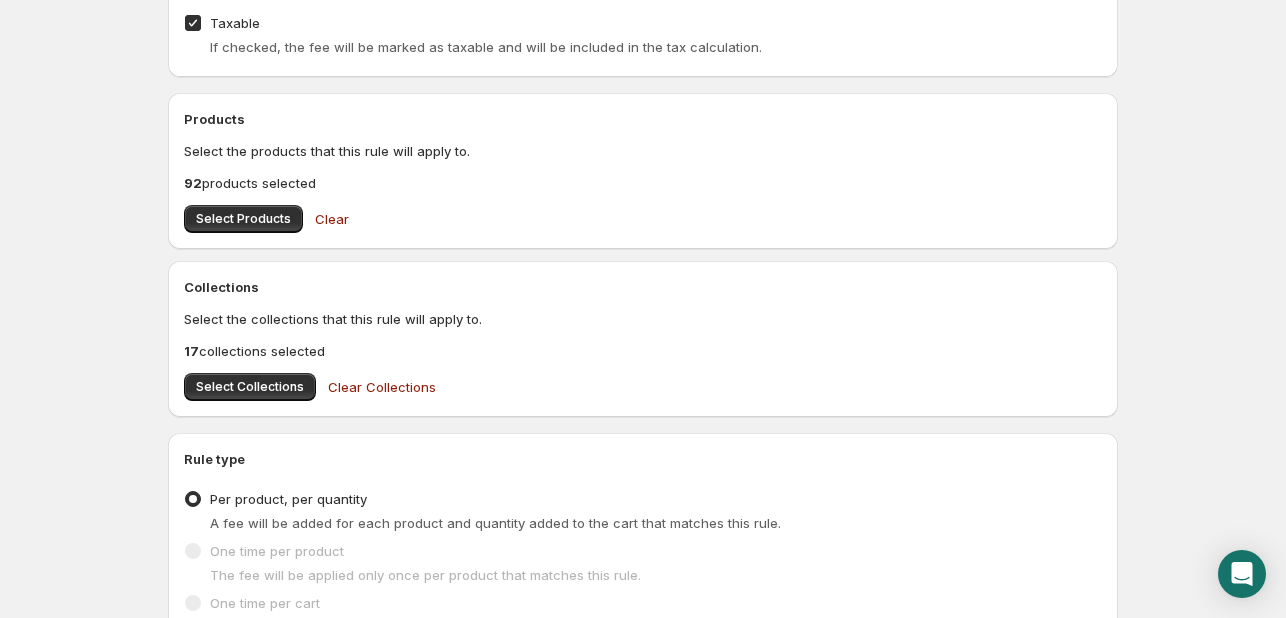 scroll, scrollTop: 600, scrollLeft: 0, axis: vertical 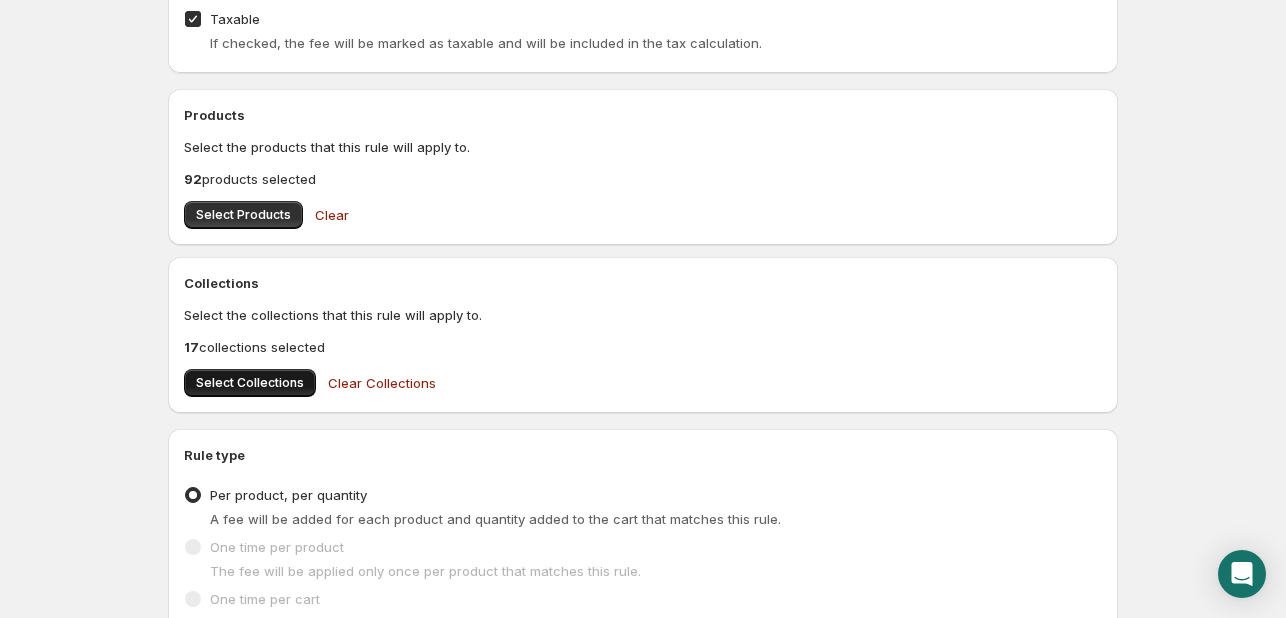 click on "Select Collections" at bounding box center [250, 383] 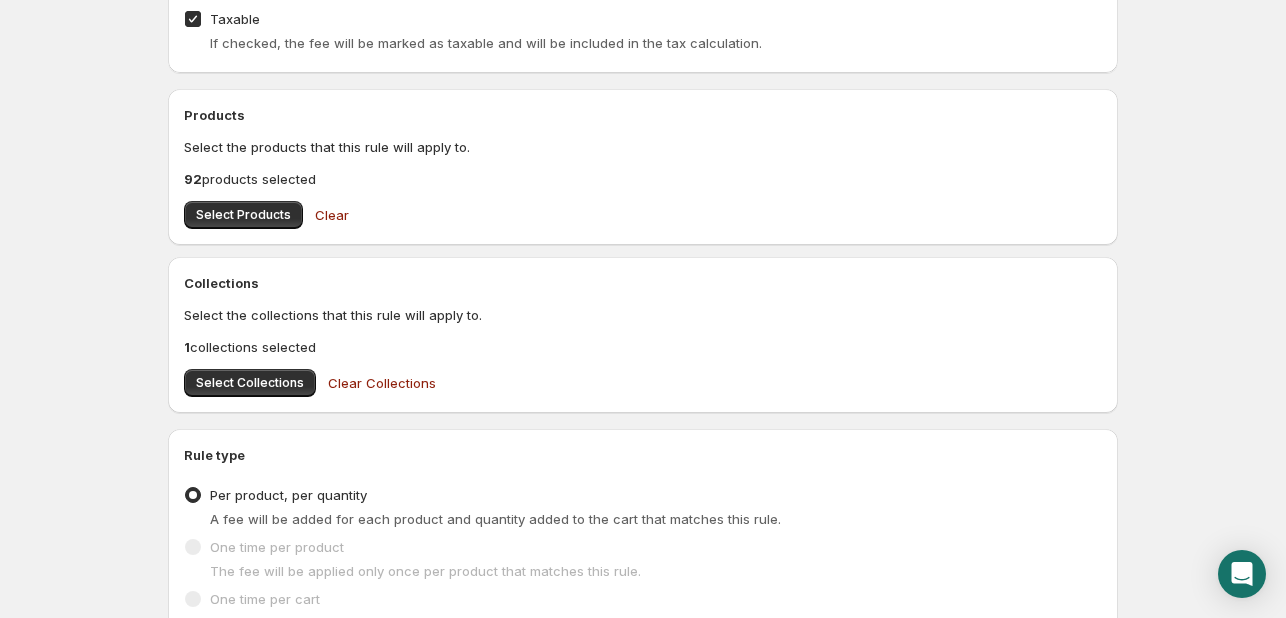 scroll, scrollTop: 0, scrollLeft: 0, axis: both 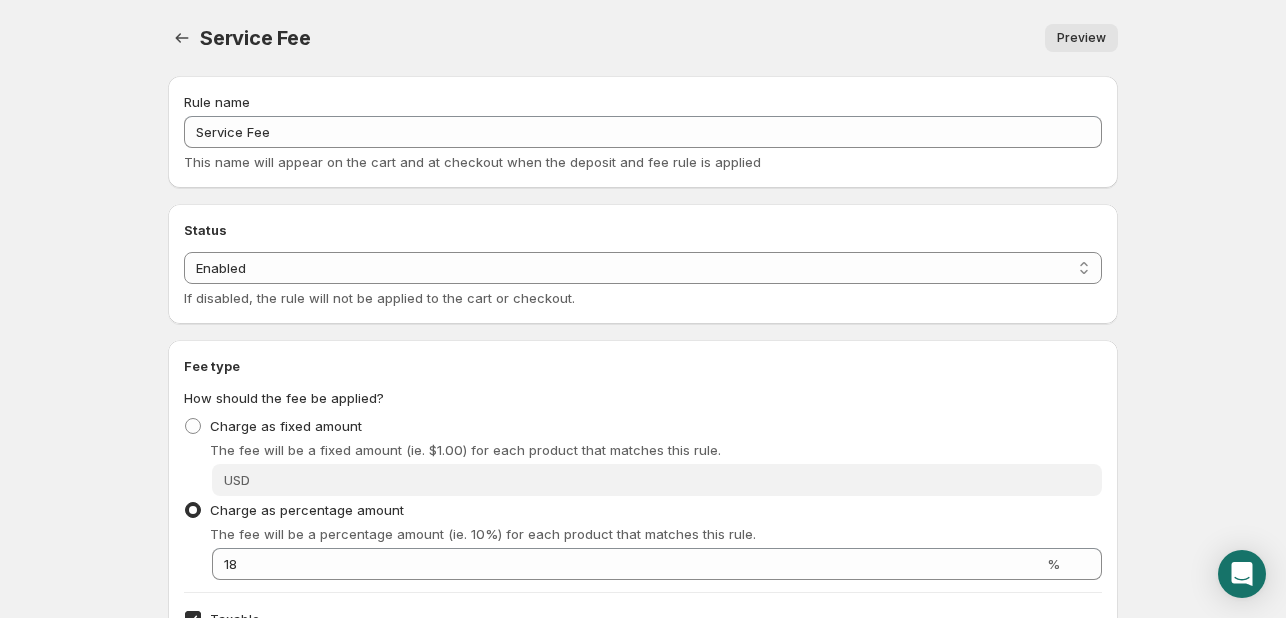 click on "Preview" at bounding box center [1081, 38] 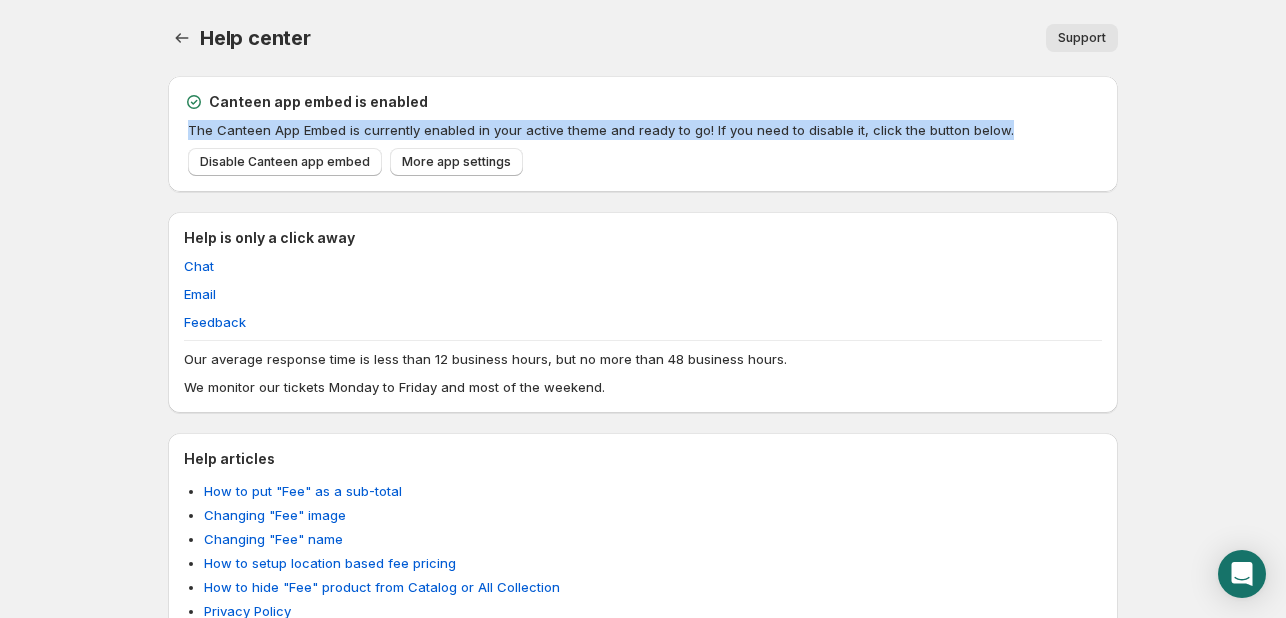 drag, startPoint x: 1009, startPoint y: 128, endPoint x: 128, endPoint y: 121, distance: 881.02783 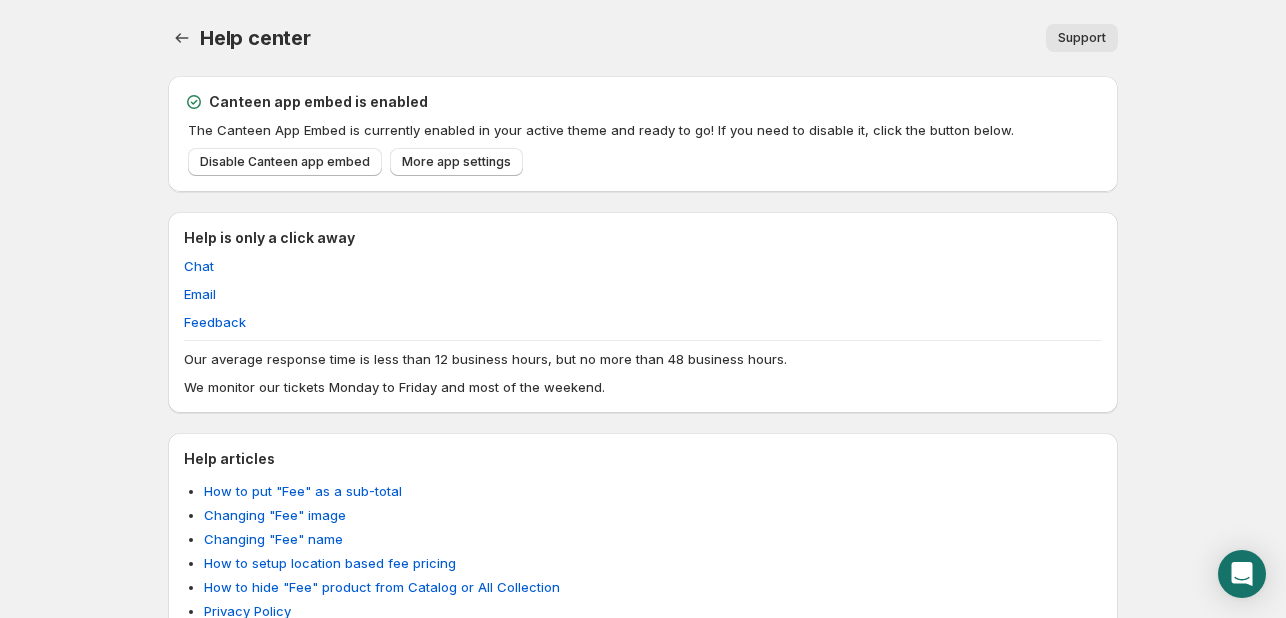 click on "Canteen app embed is enabled The Canteen App Embed is currently enabled in your active theme and ready to go! If you need to disable it, click the button below." at bounding box center [643, 134] 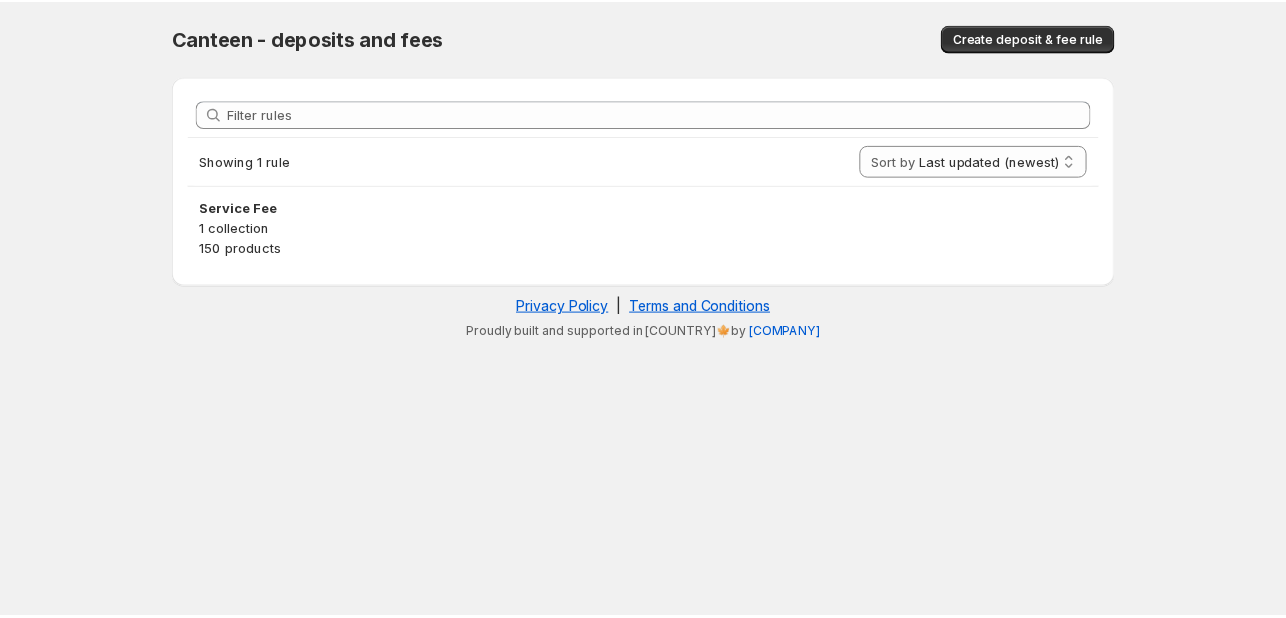scroll, scrollTop: 0, scrollLeft: 0, axis: both 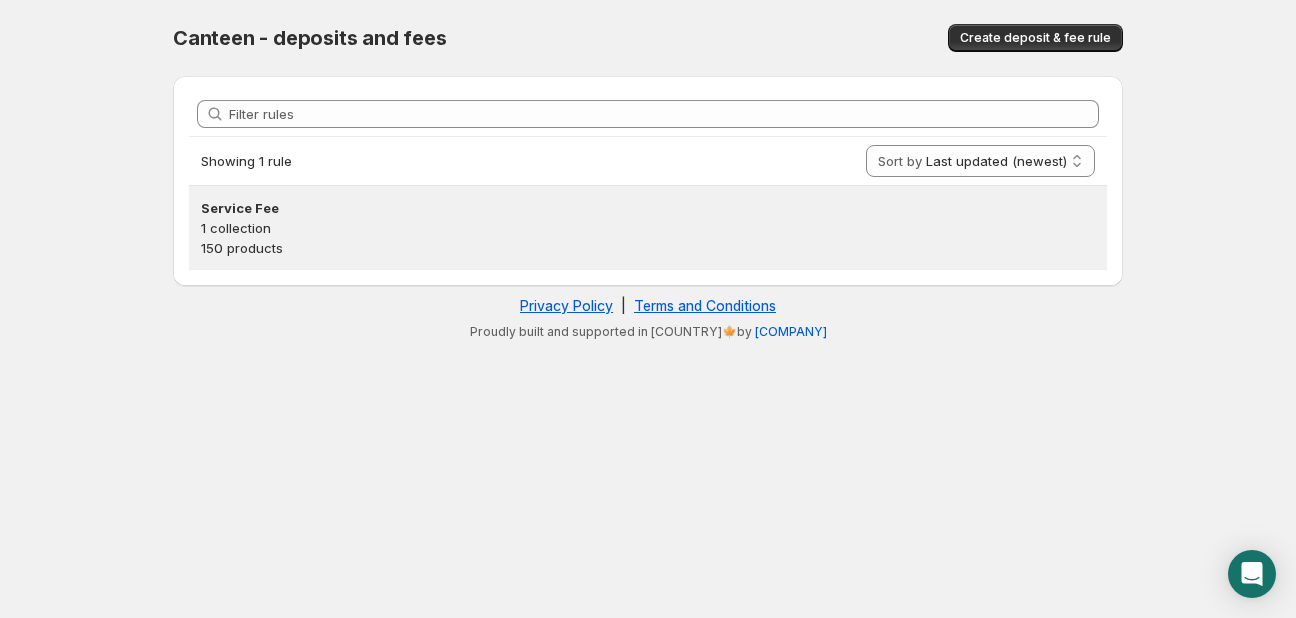 click on "1   collection" at bounding box center (648, 228) 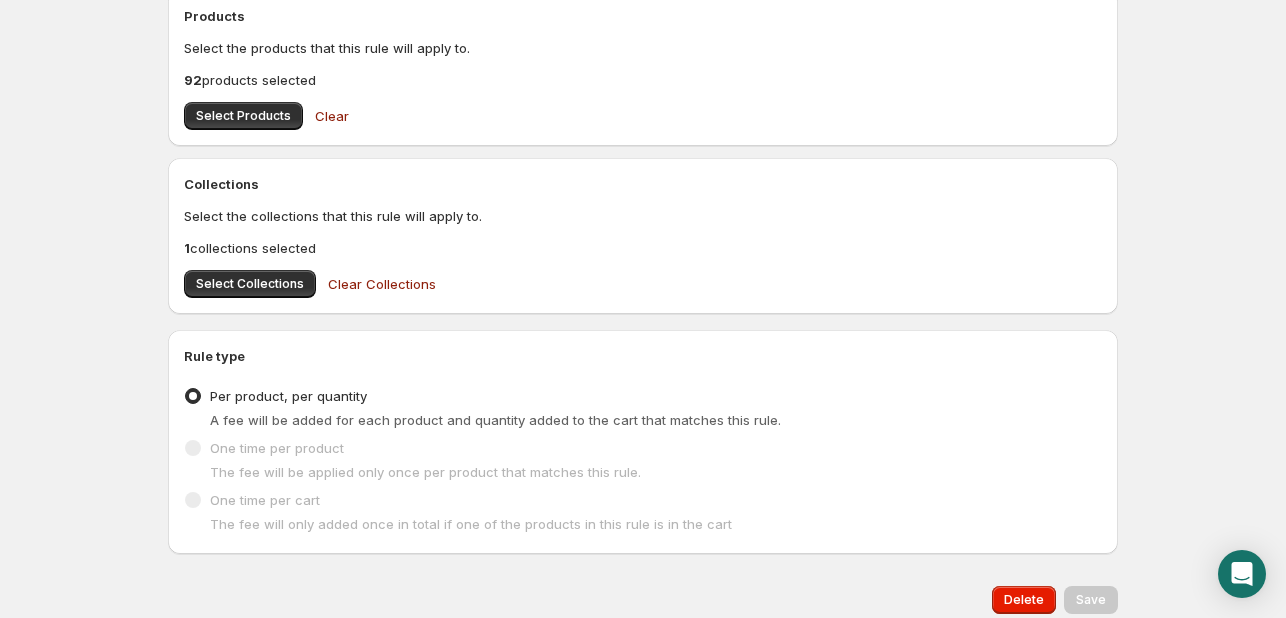 scroll, scrollTop: 775, scrollLeft: 0, axis: vertical 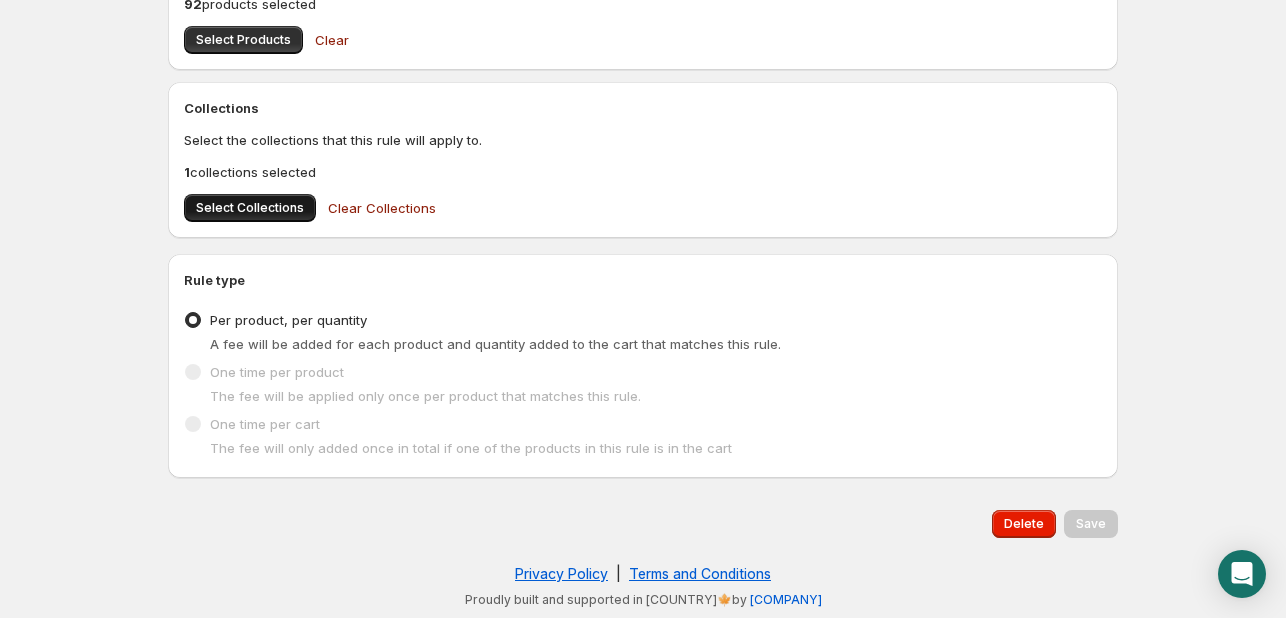 click on "Select Collections" at bounding box center [250, 208] 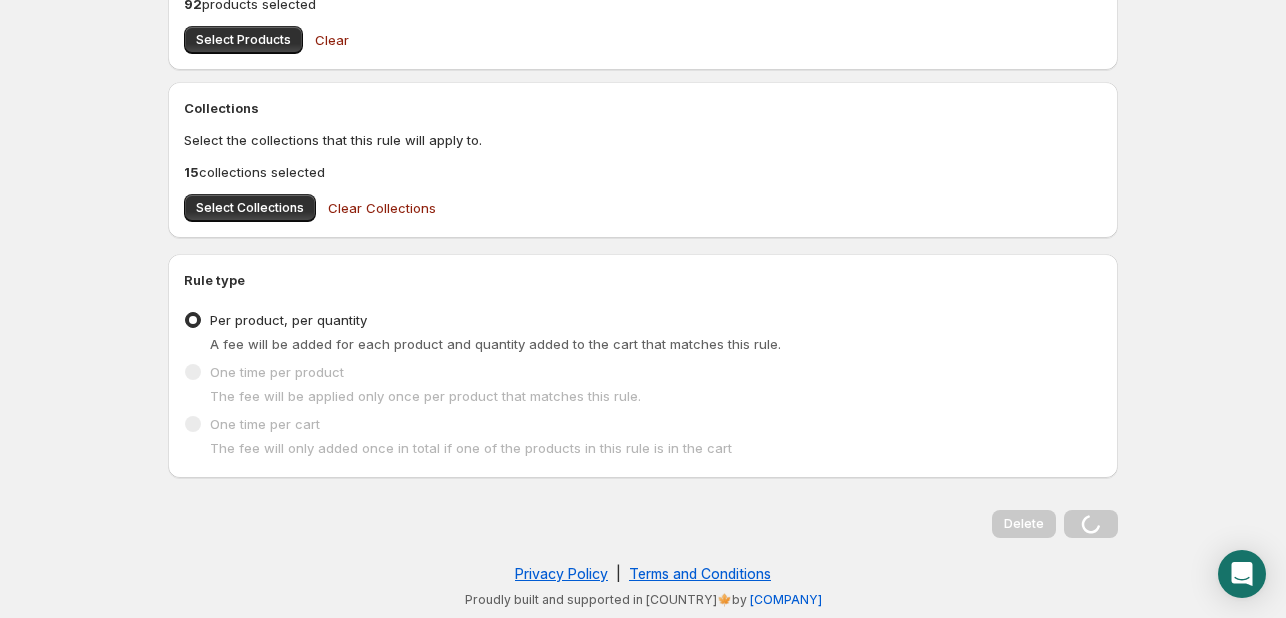 scroll, scrollTop: 0, scrollLeft: 0, axis: both 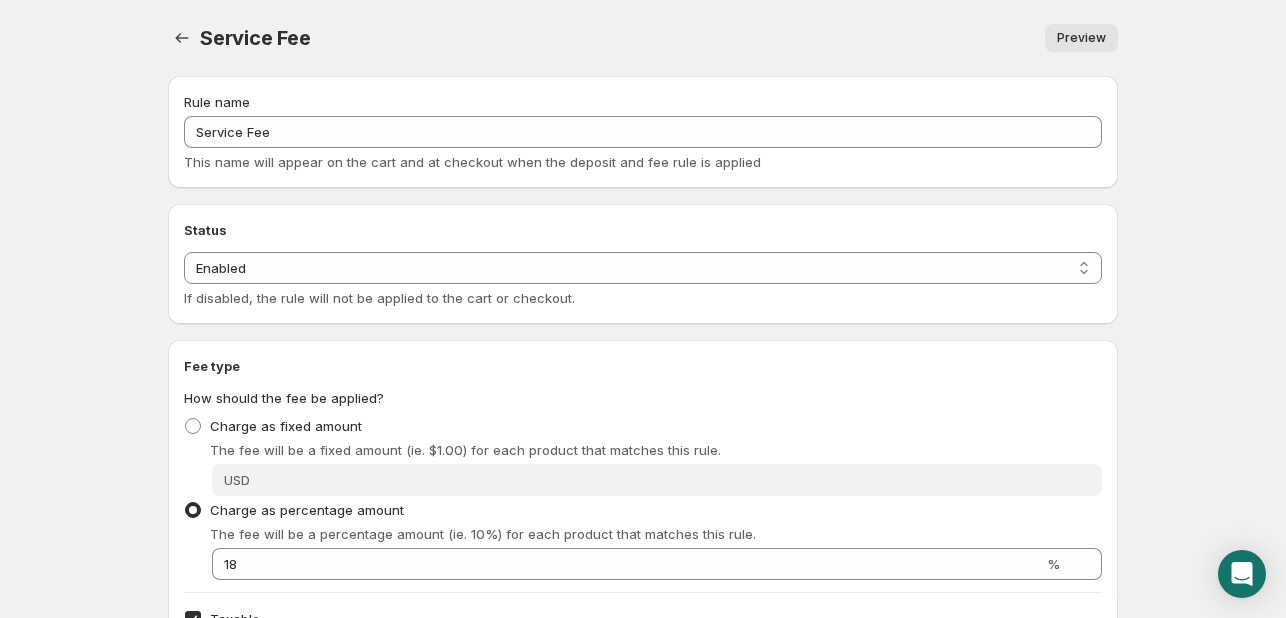click on "Preview" at bounding box center (1081, 38) 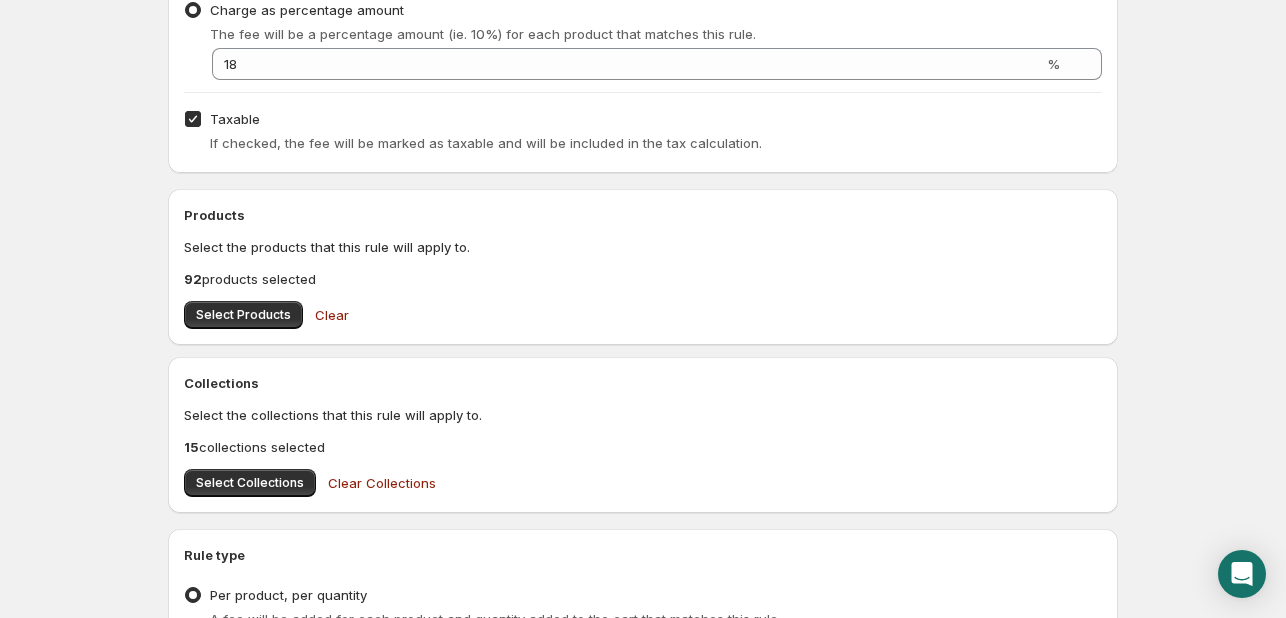 scroll, scrollTop: 775, scrollLeft: 0, axis: vertical 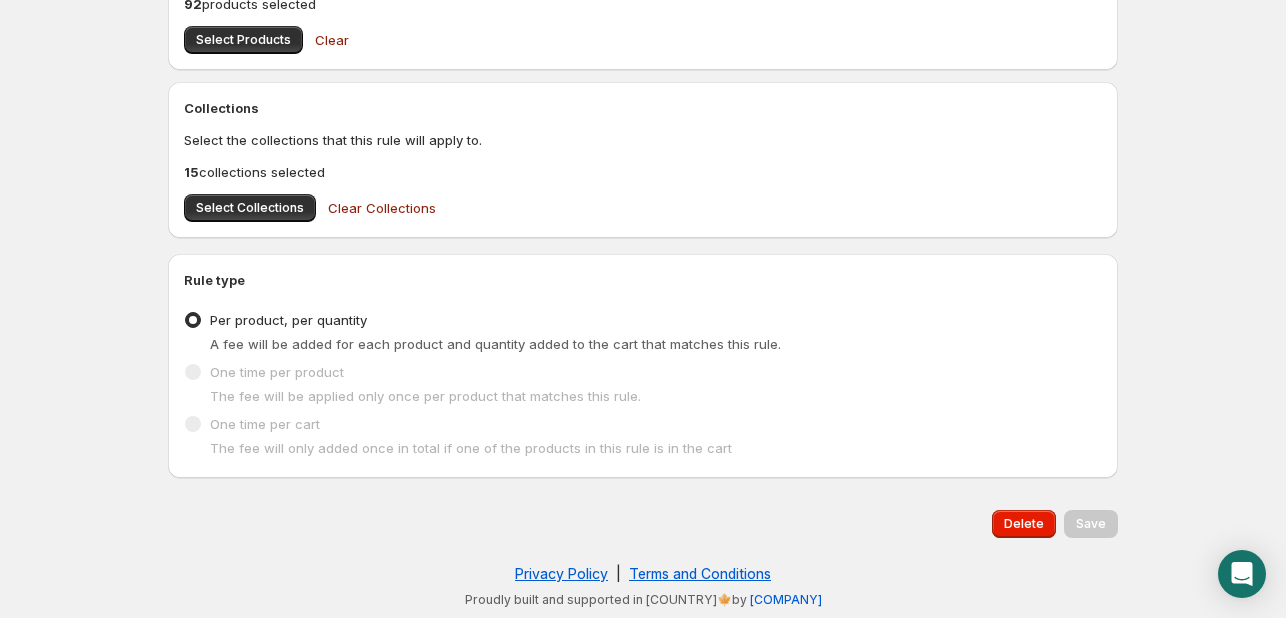 click at bounding box center [193, 372] 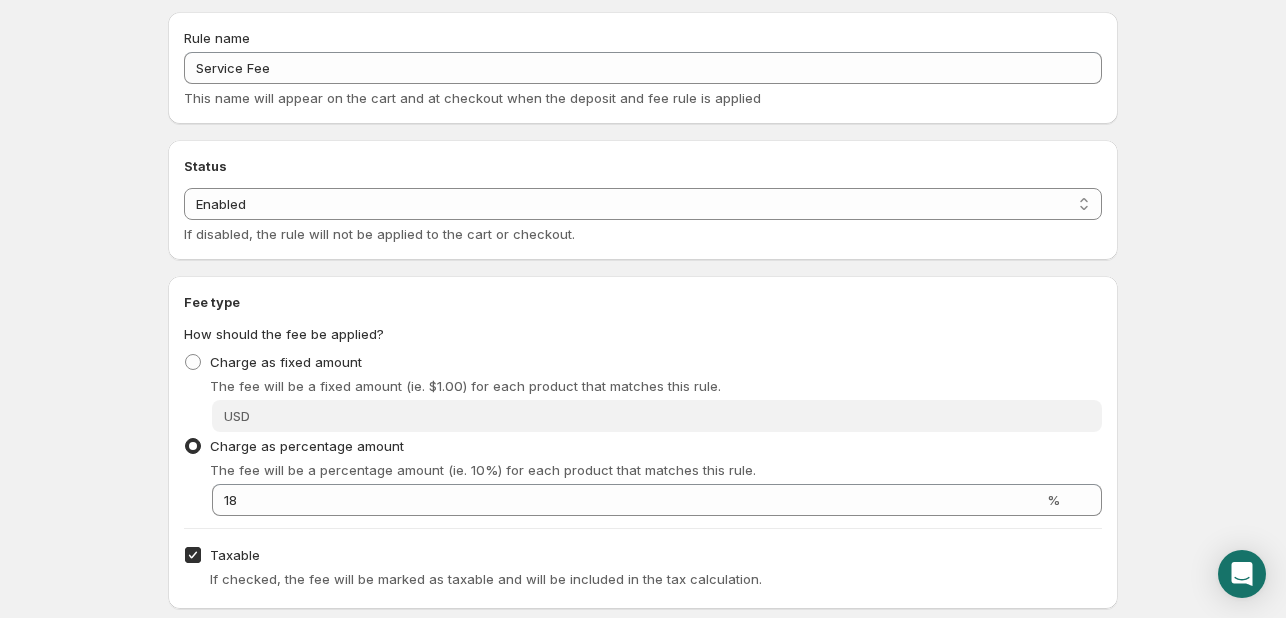 scroll, scrollTop: 0, scrollLeft: 0, axis: both 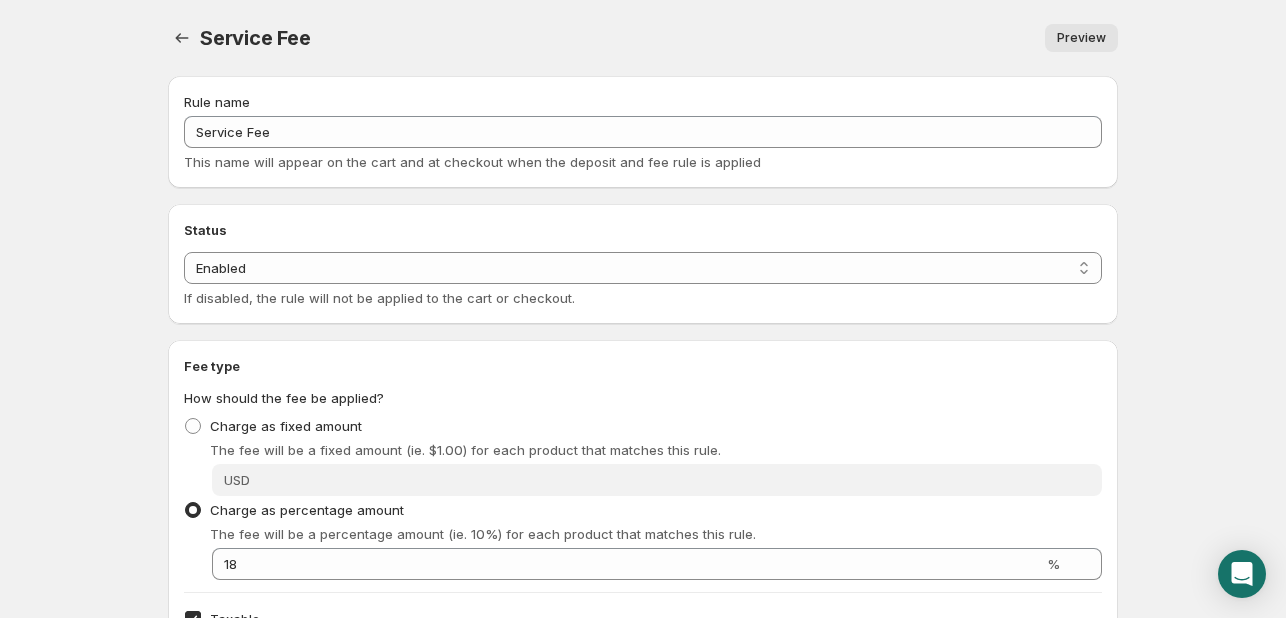 click on "Preview" at bounding box center [1081, 38] 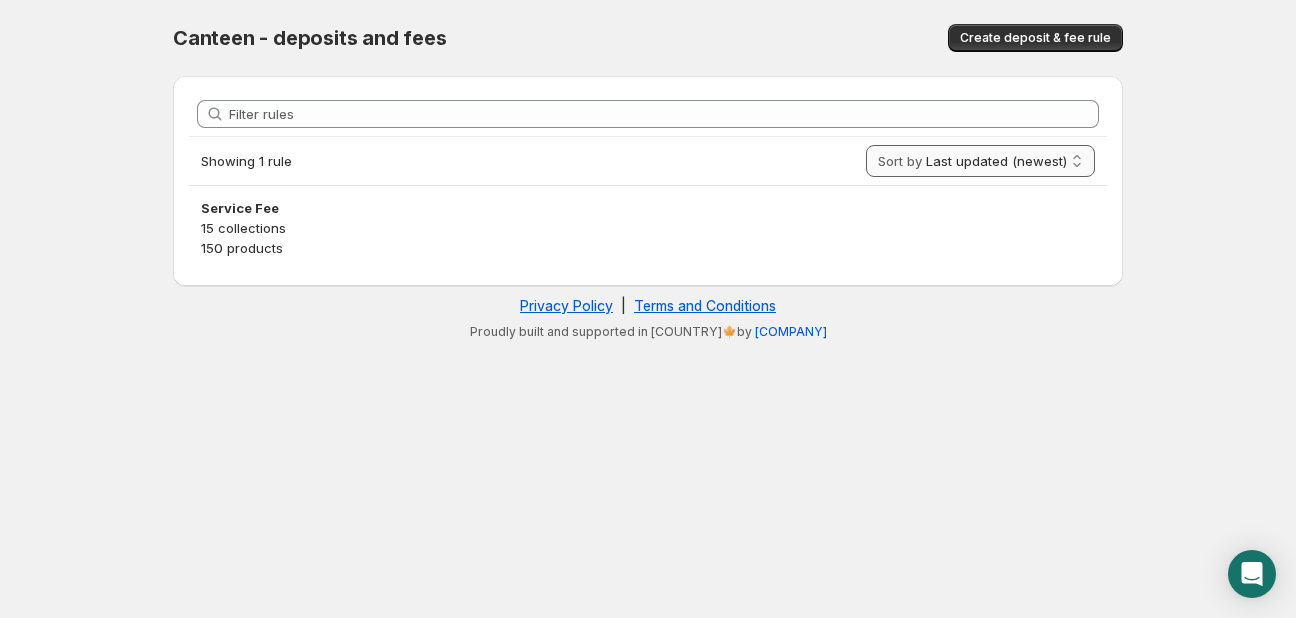 click on "Last updated (newest) Last updated (oldest)" at bounding box center [980, 161] 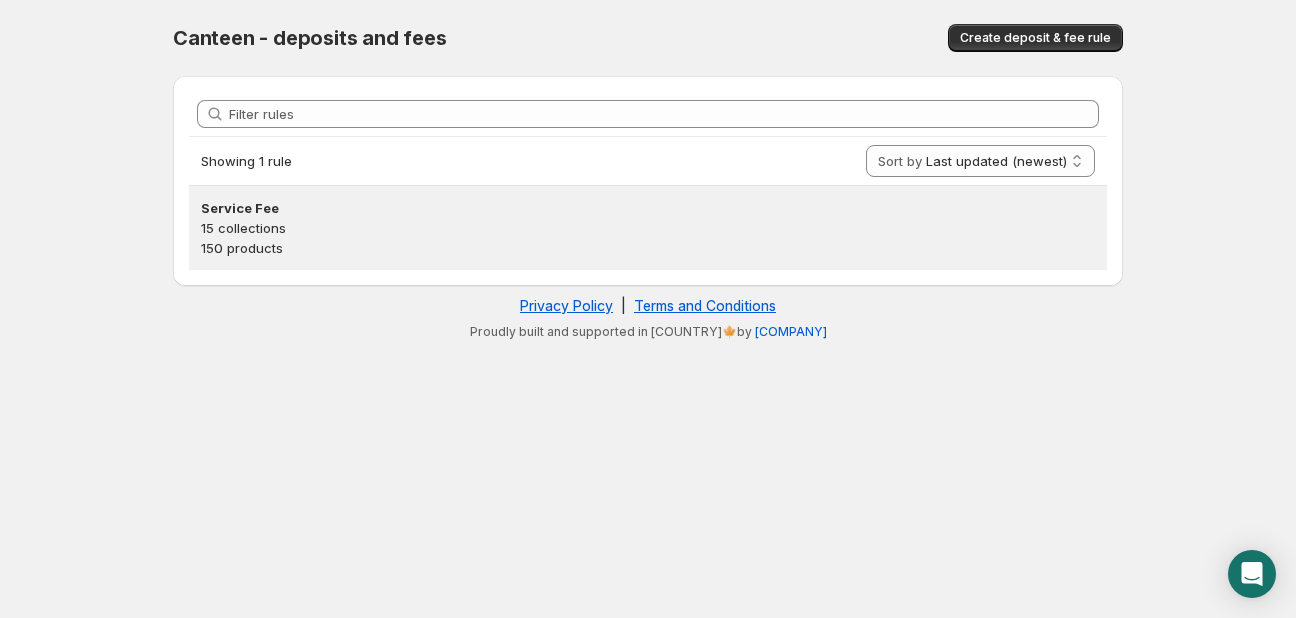 click on "15   collections" at bounding box center [648, 228] 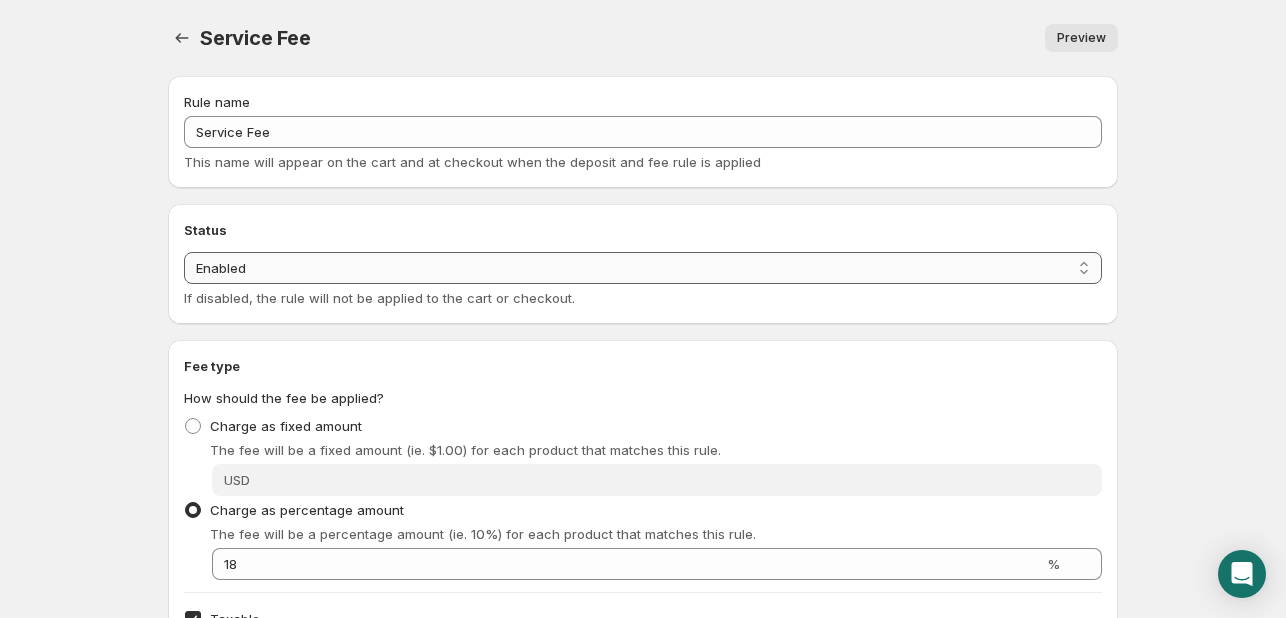click on "Enabled Disabled" at bounding box center (643, 268) 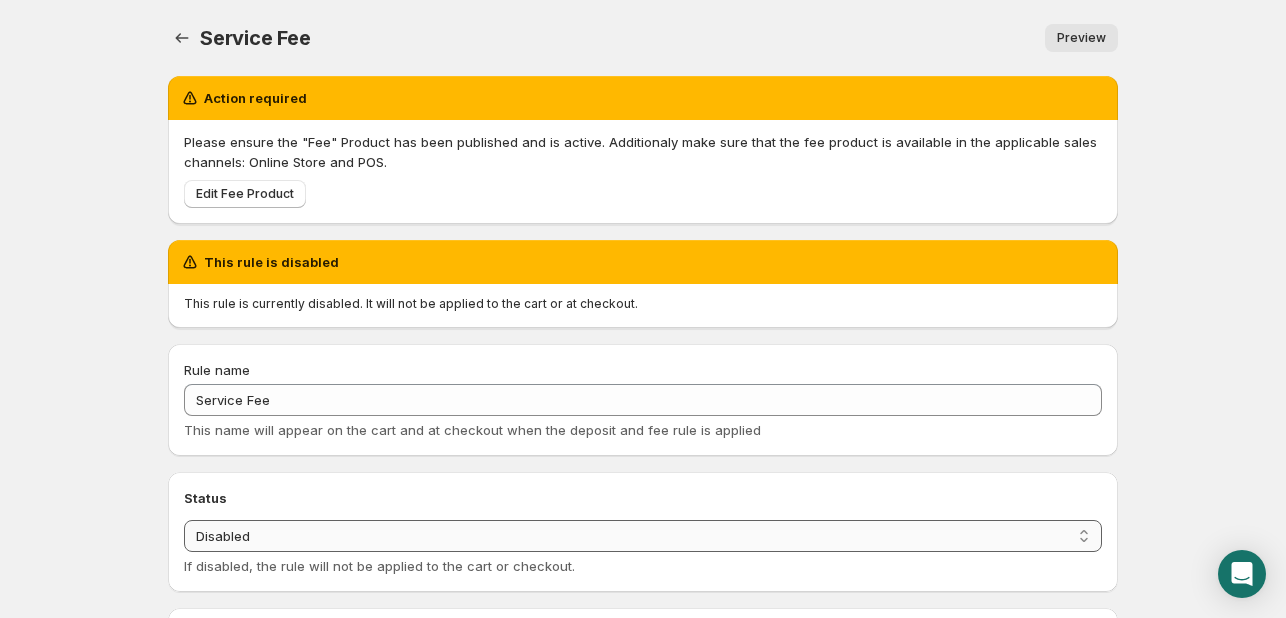 click on "Enabled Disabled" at bounding box center (643, 536) 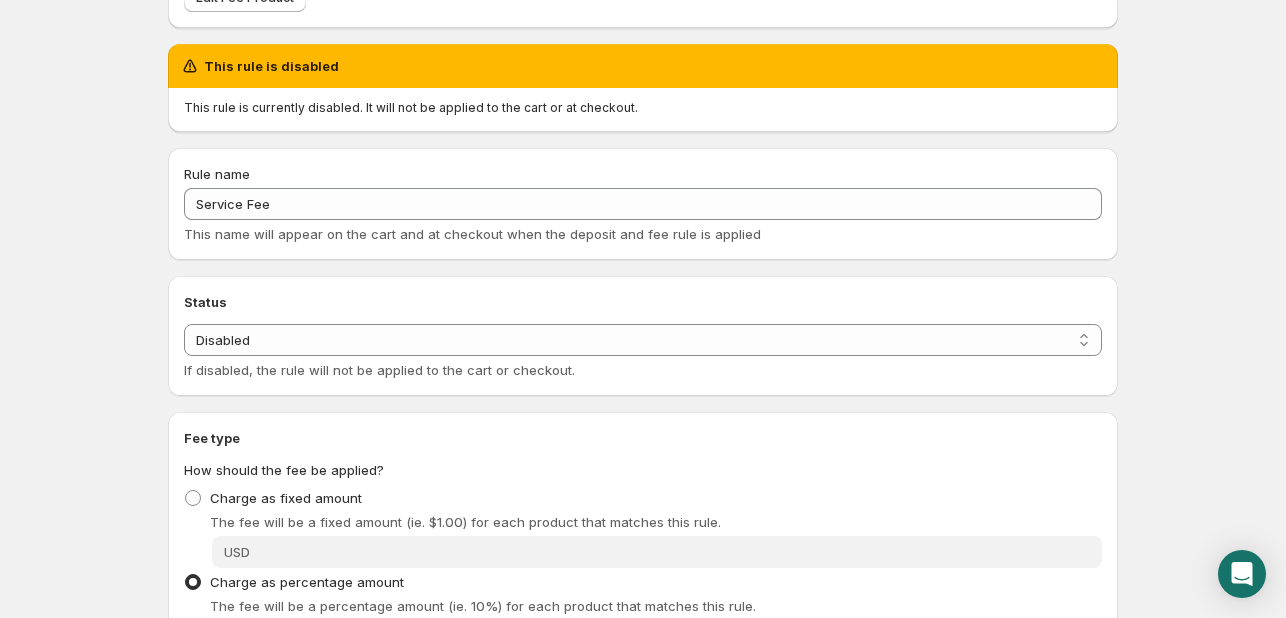 scroll, scrollTop: 200, scrollLeft: 0, axis: vertical 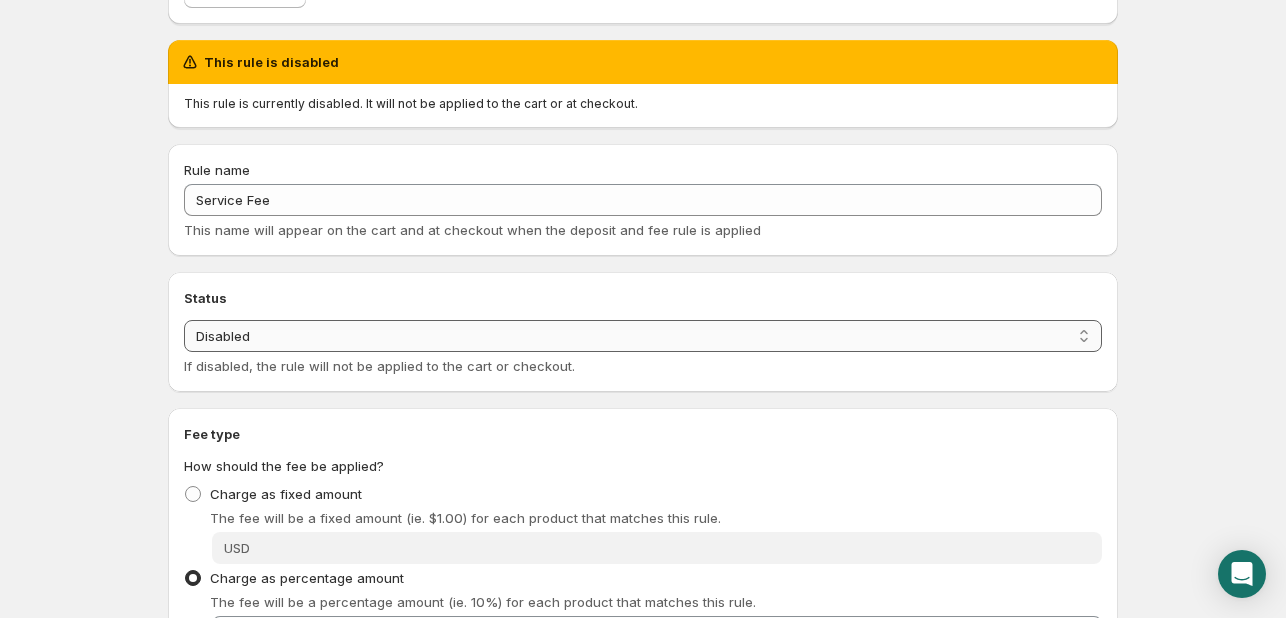 click on "Enabled Disabled" at bounding box center (643, 336) 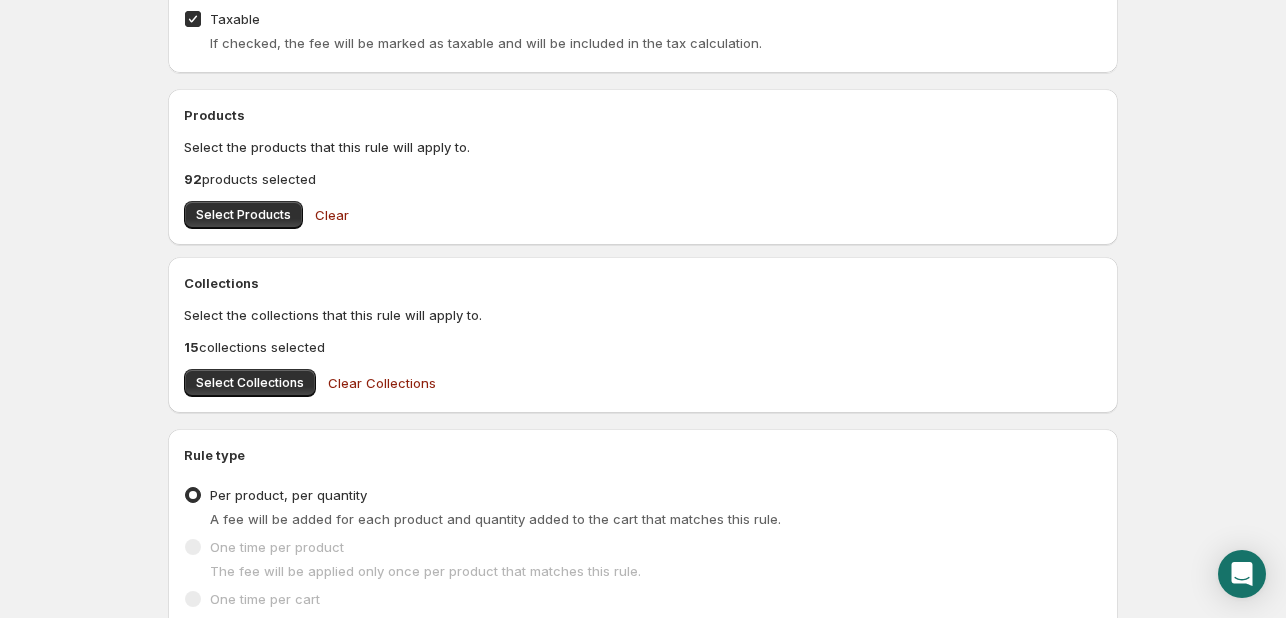 scroll, scrollTop: 0, scrollLeft: 0, axis: both 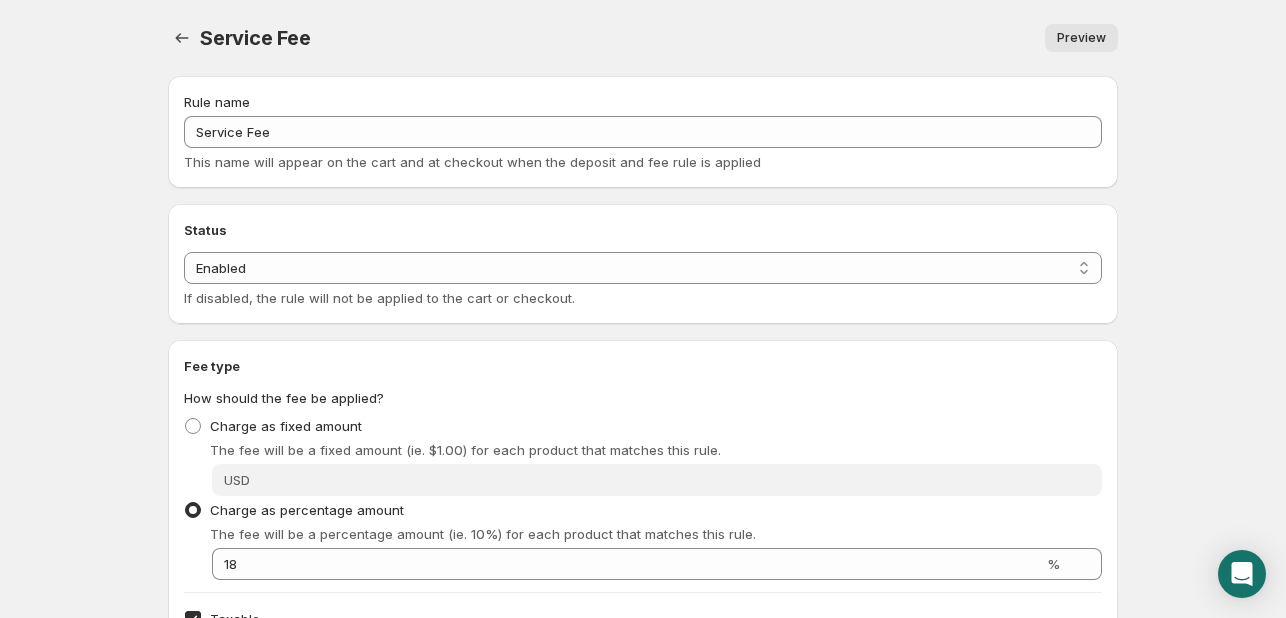 click on "Preview" at bounding box center [1081, 38] 